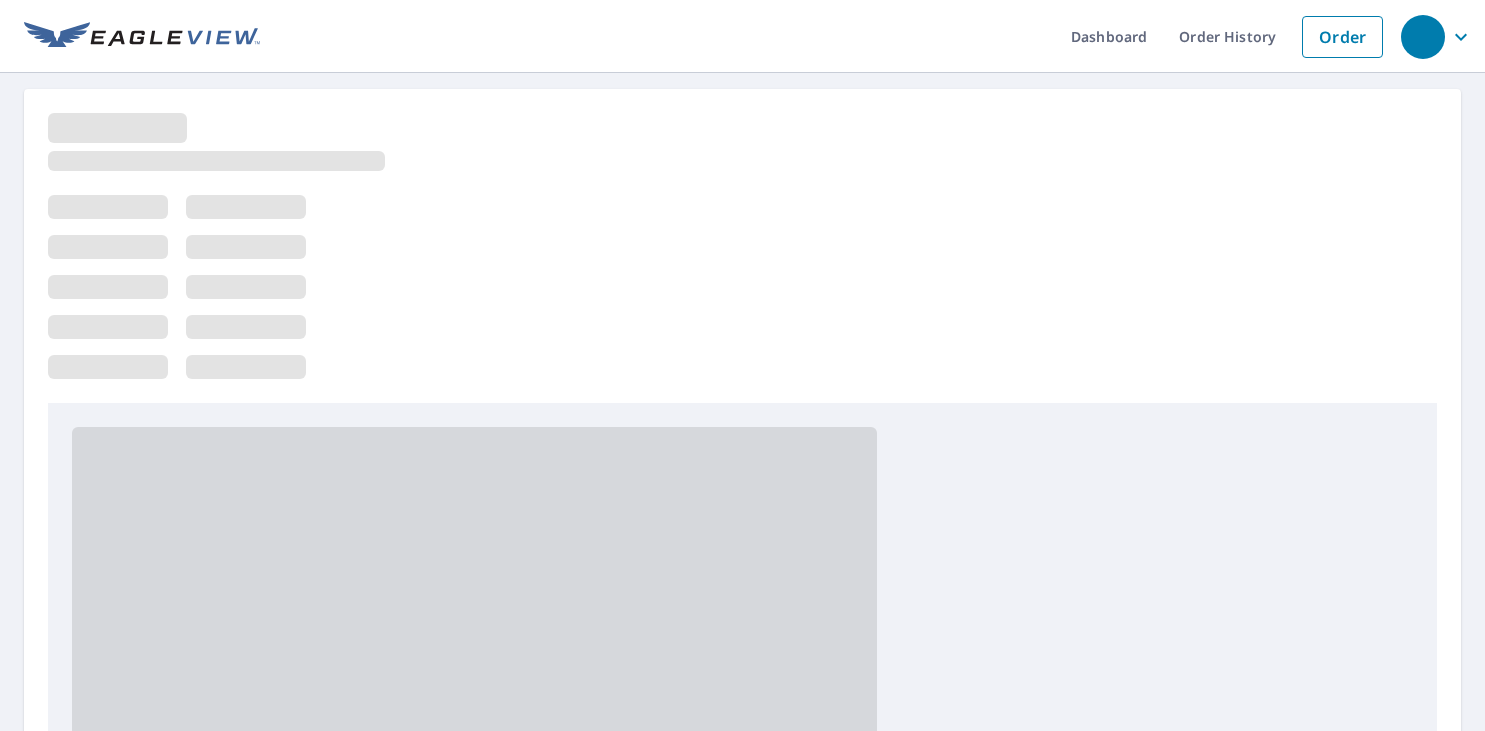 scroll, scrollTop: 0, scrollLeft: 0, axis: both 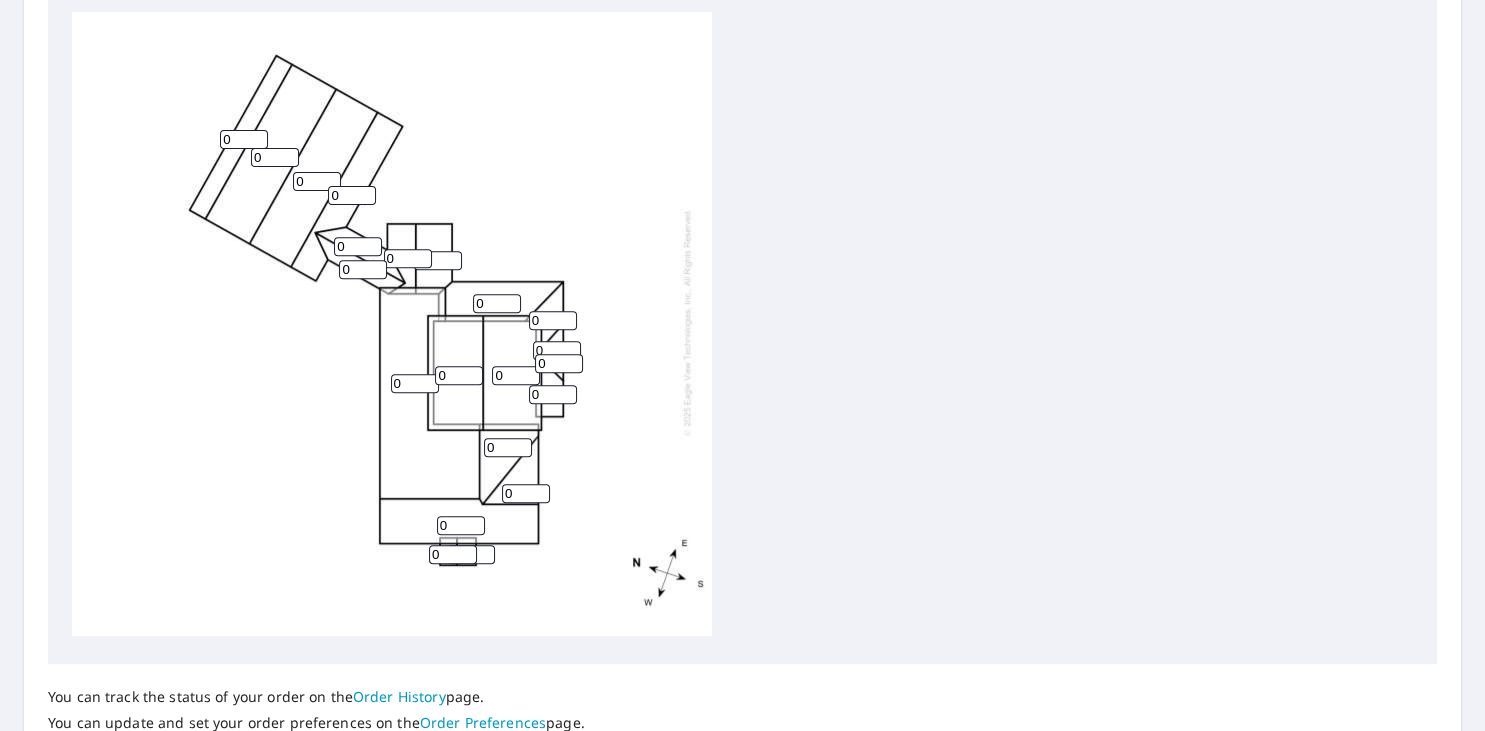 drag, startPoint x: 236, startPoint y: 145, endPoint x: 202, endPoint y: 142, distance: 34.132095 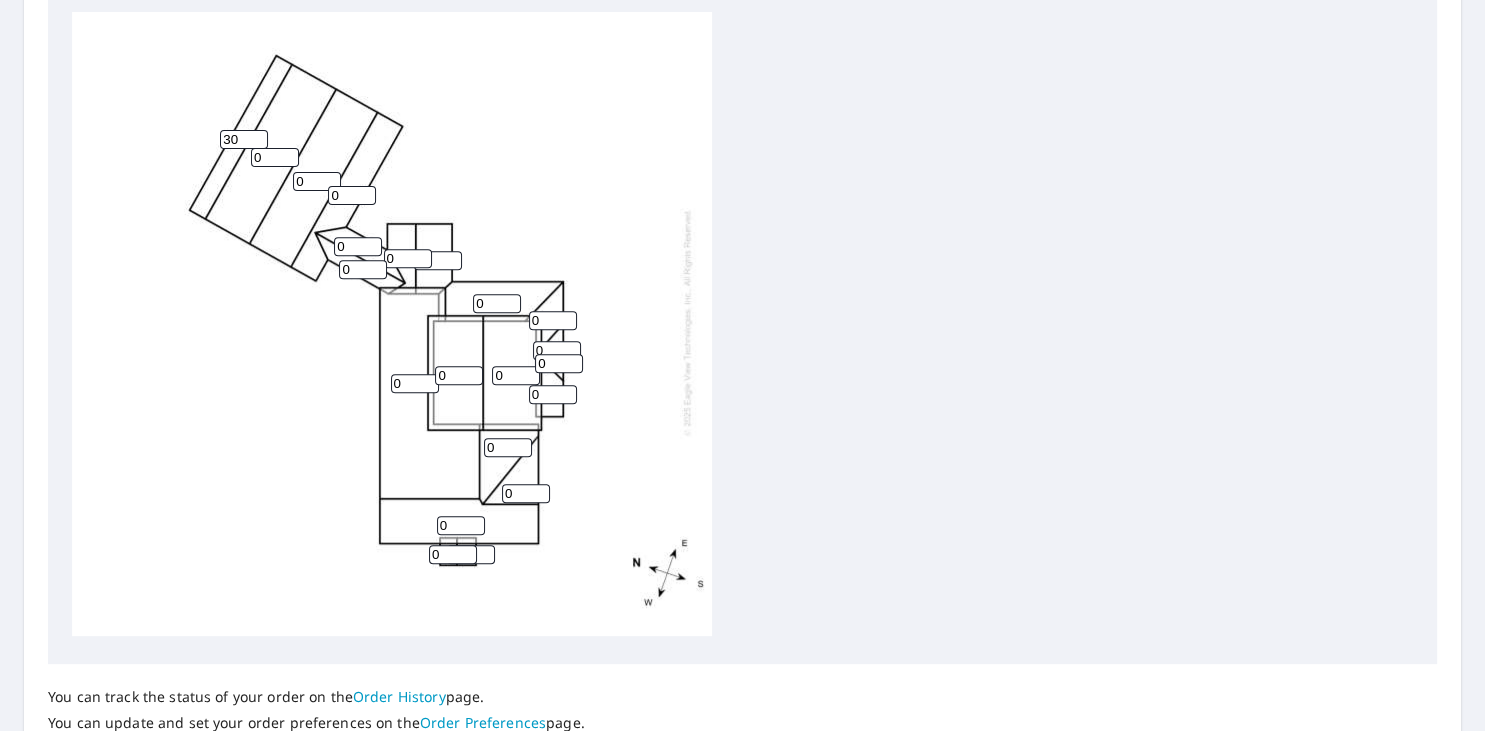 type on "30" 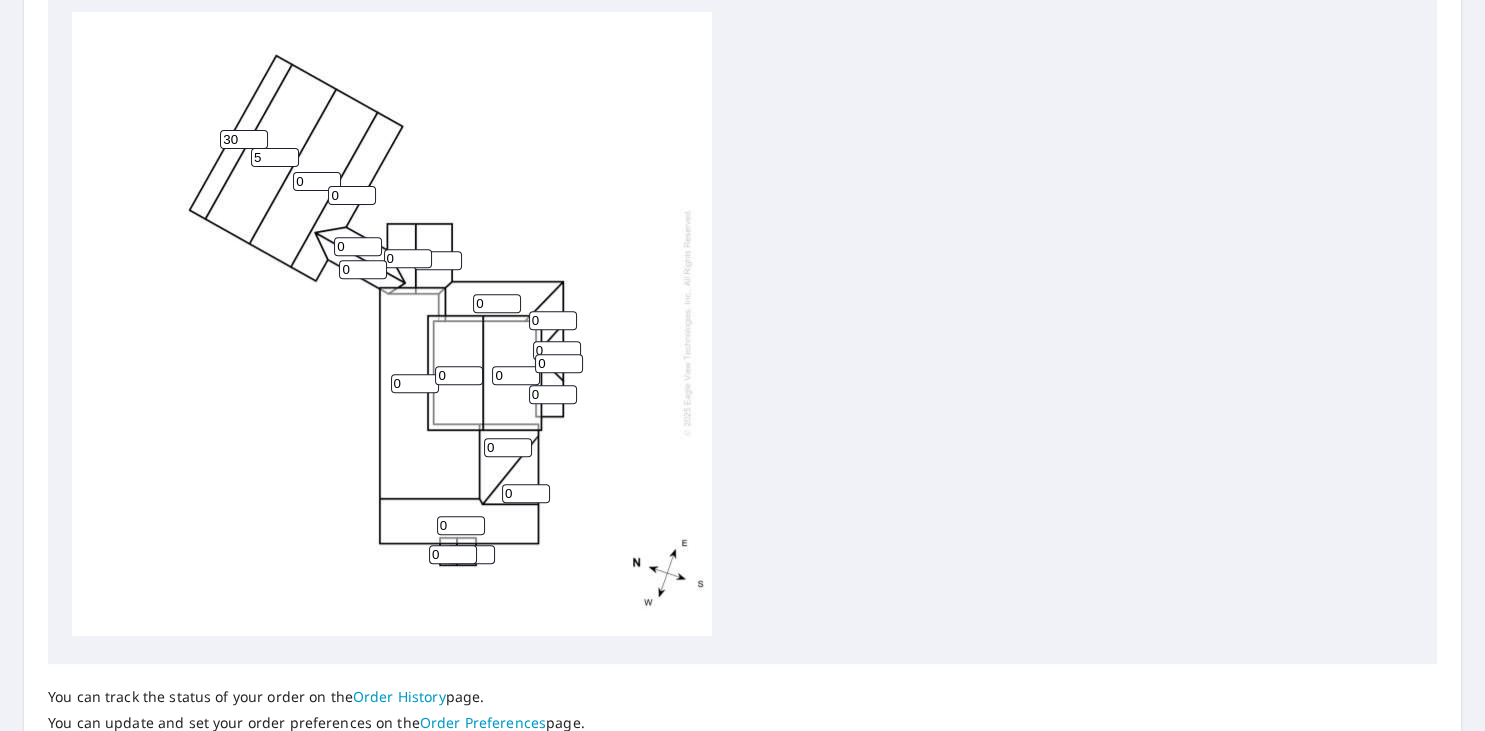 type on "5" 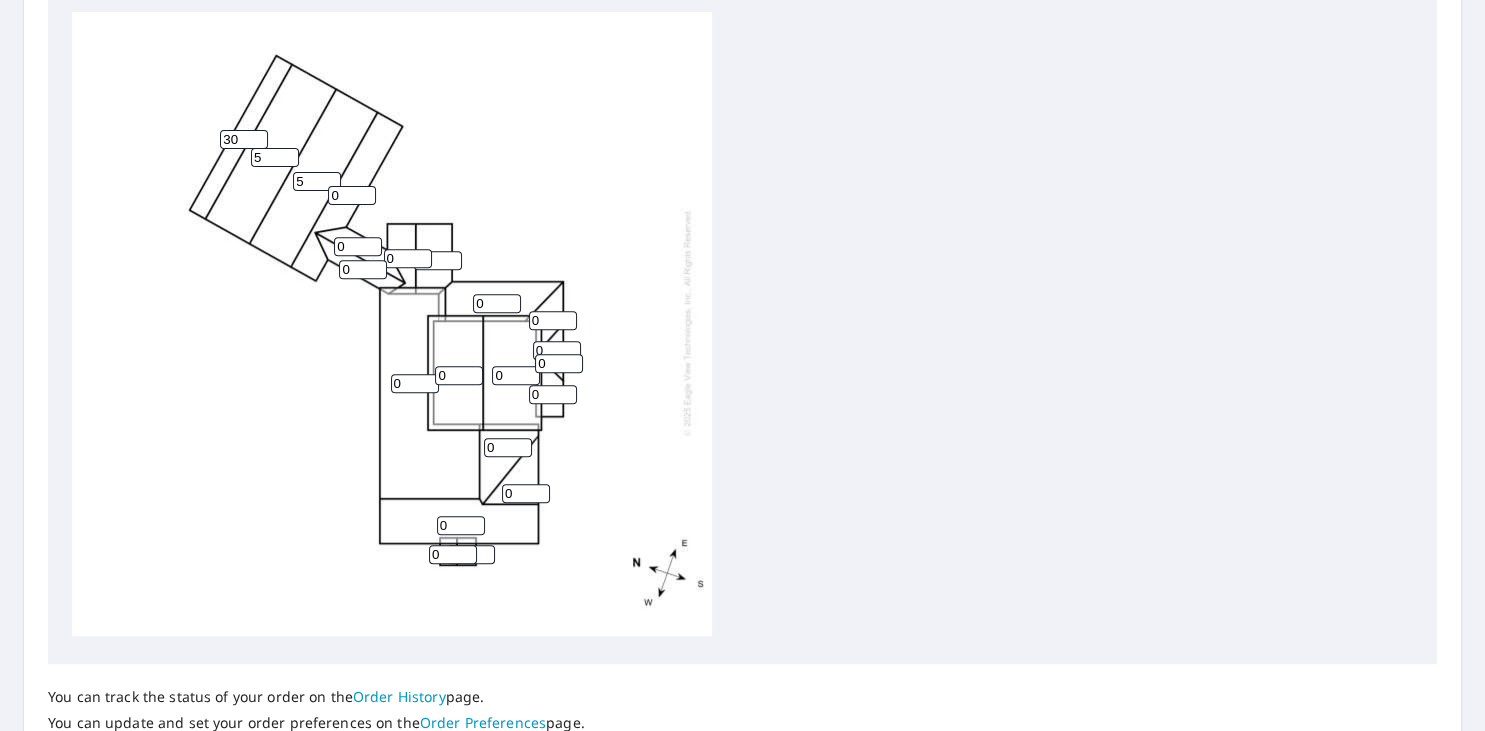type on "5" 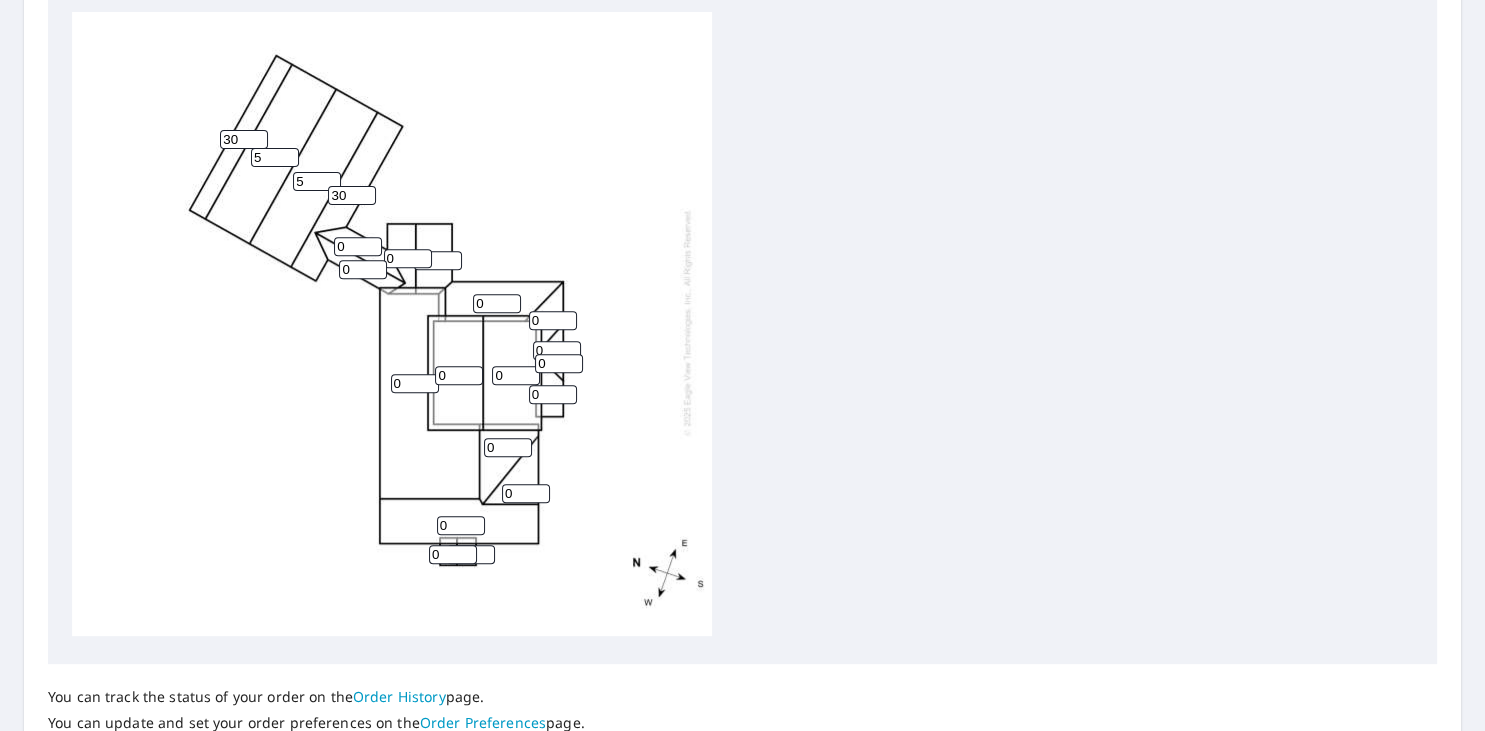 type on "30" 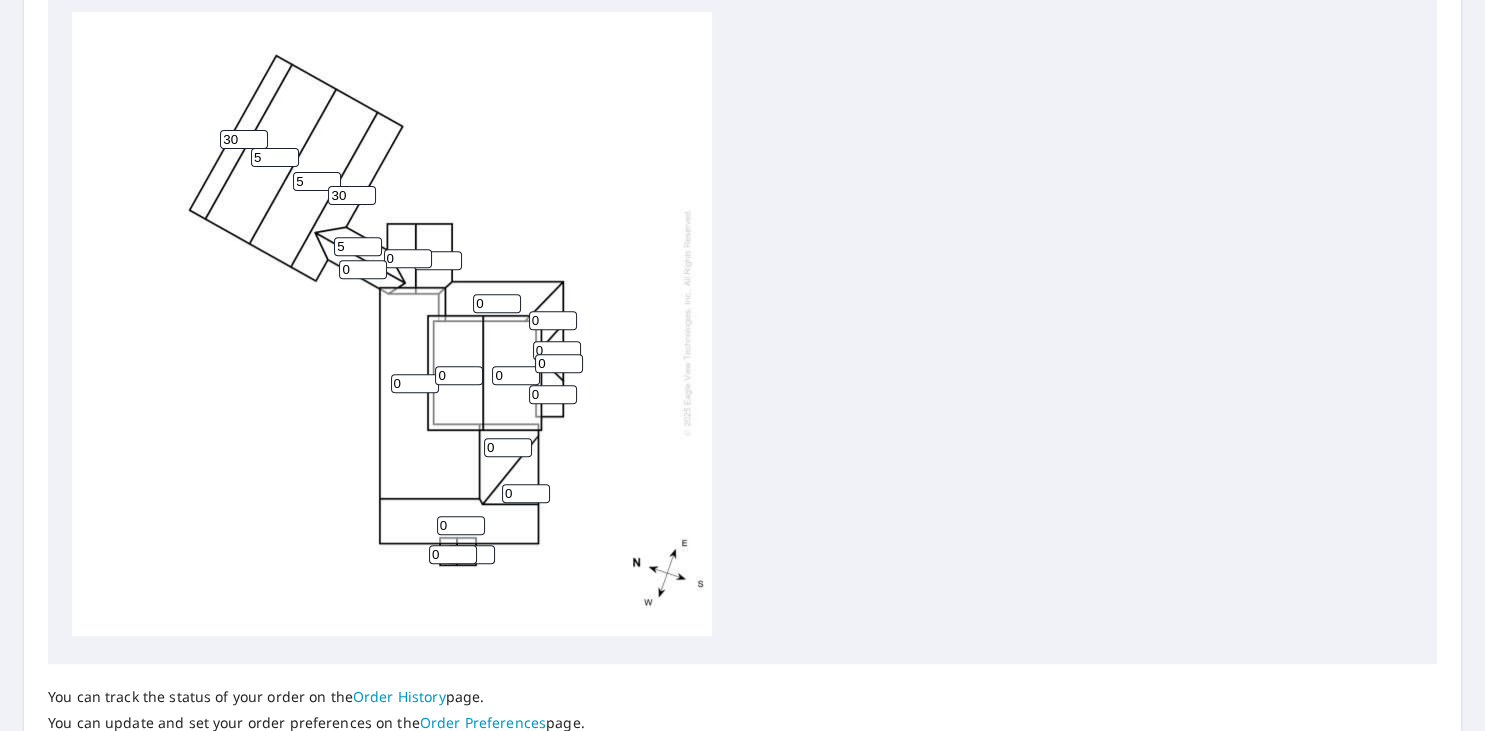 type on "5" 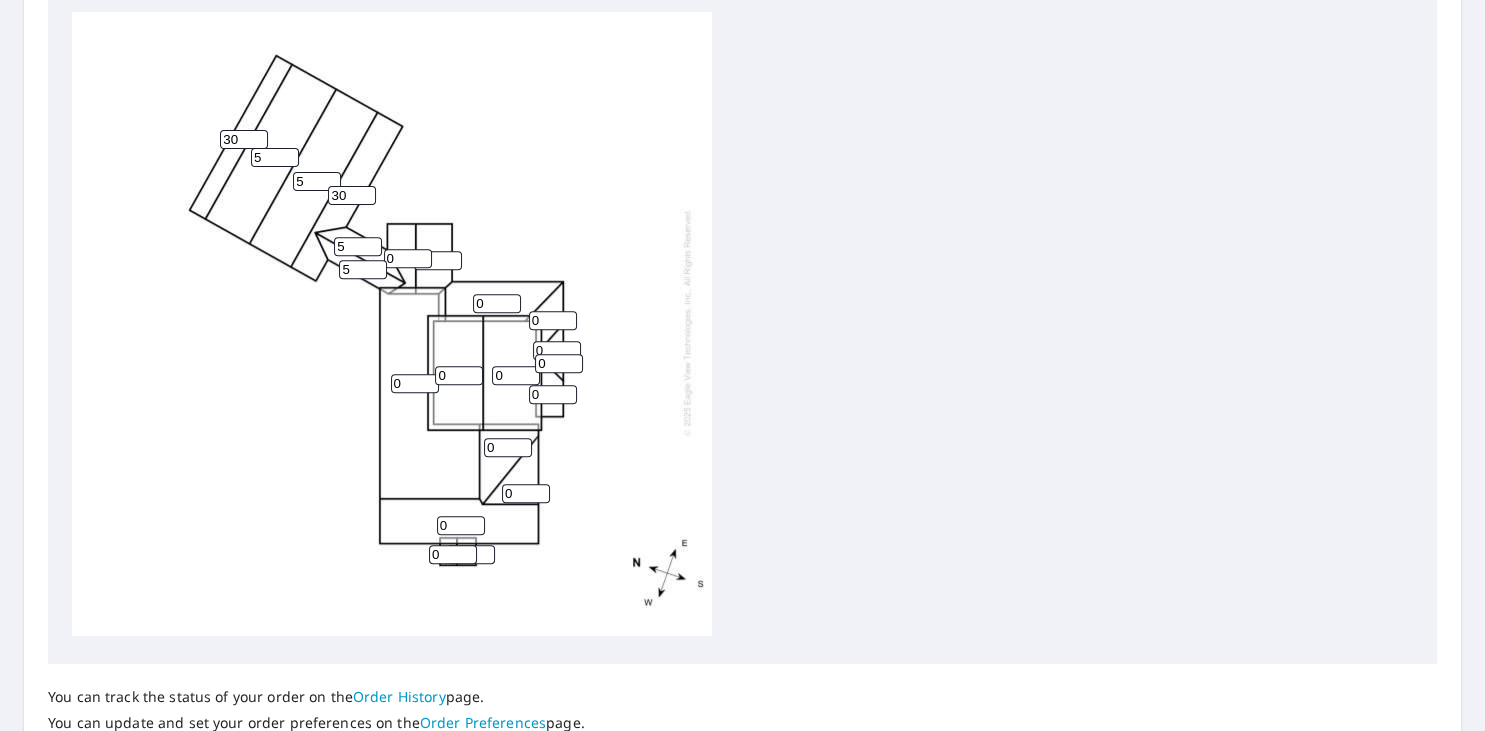 type on "5" 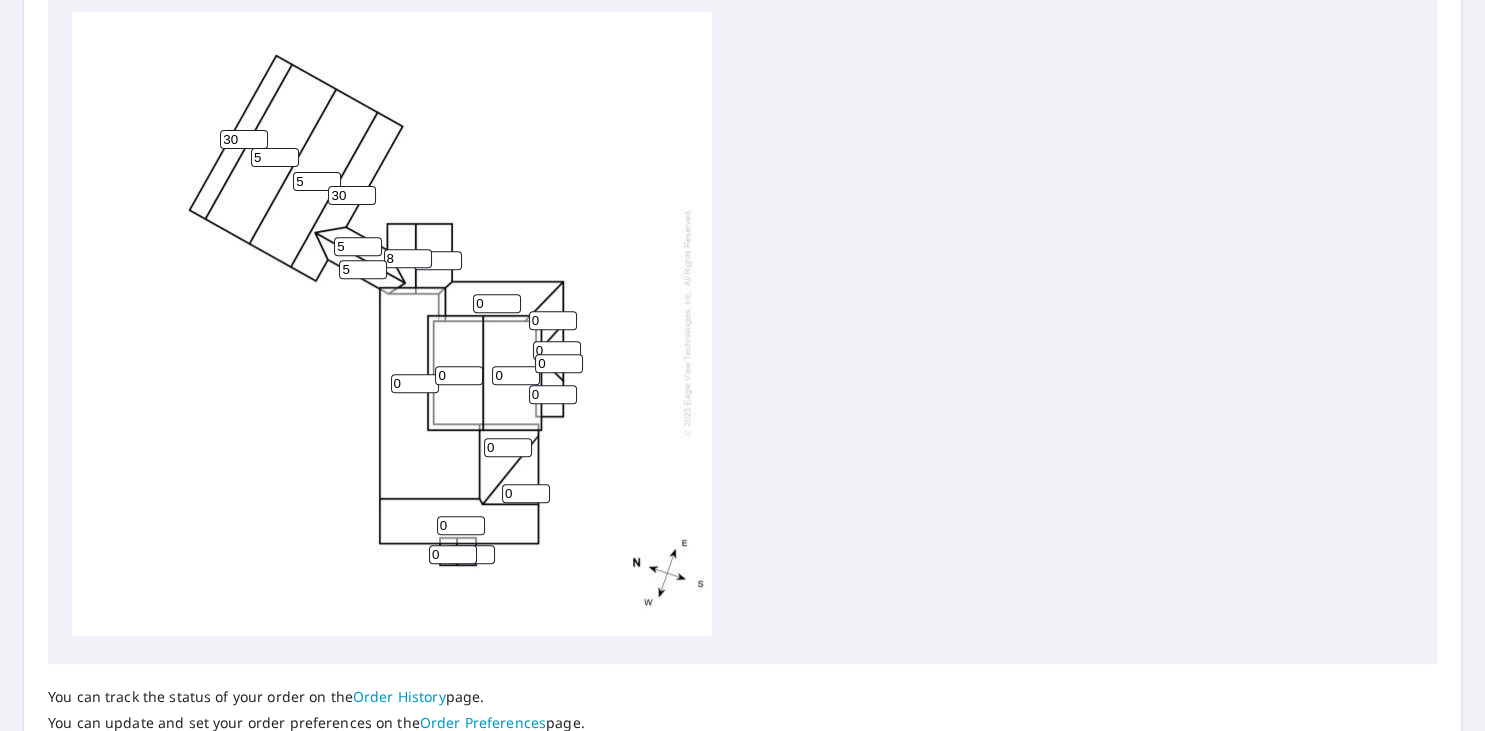 type on "8" 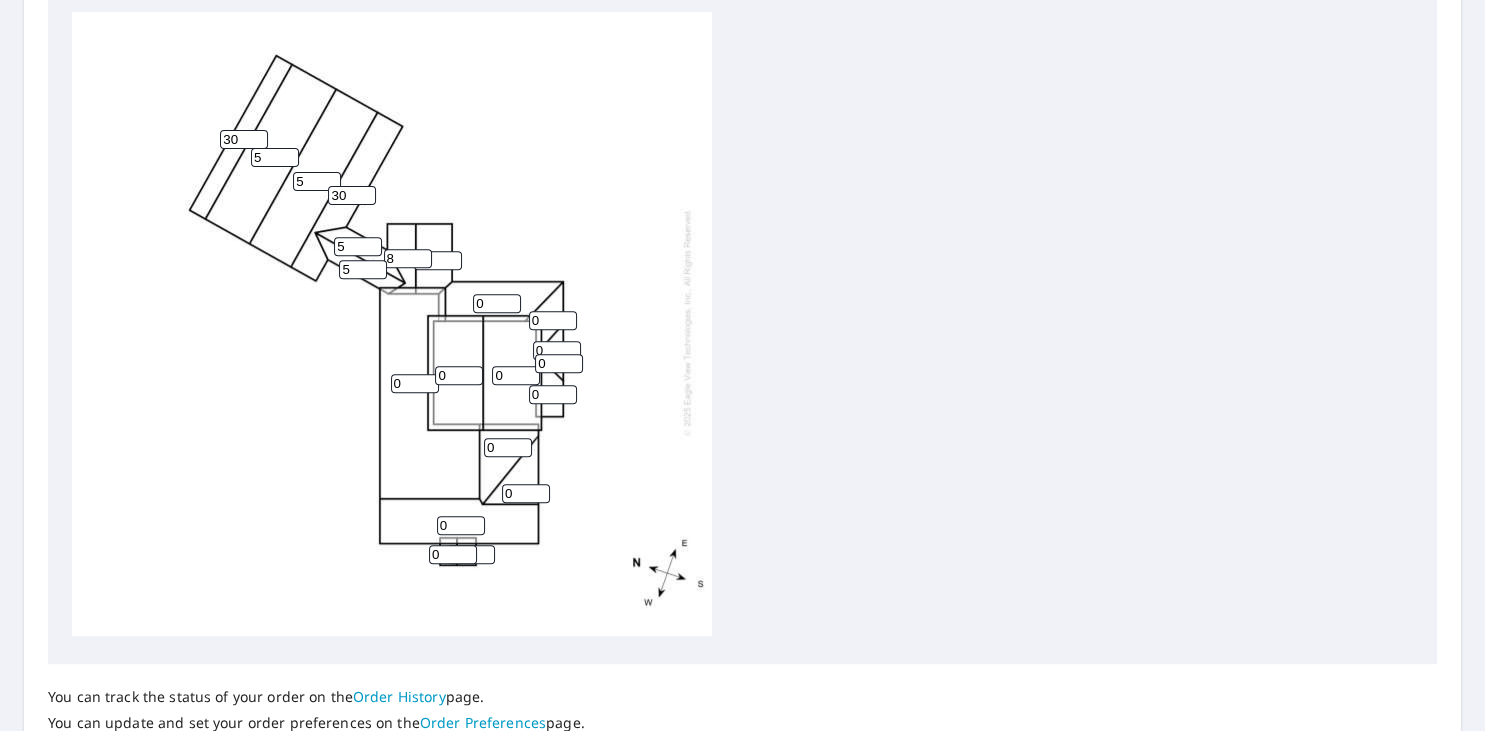 scroll, scrollTop: 0, scrollLeft: 0, axis: both 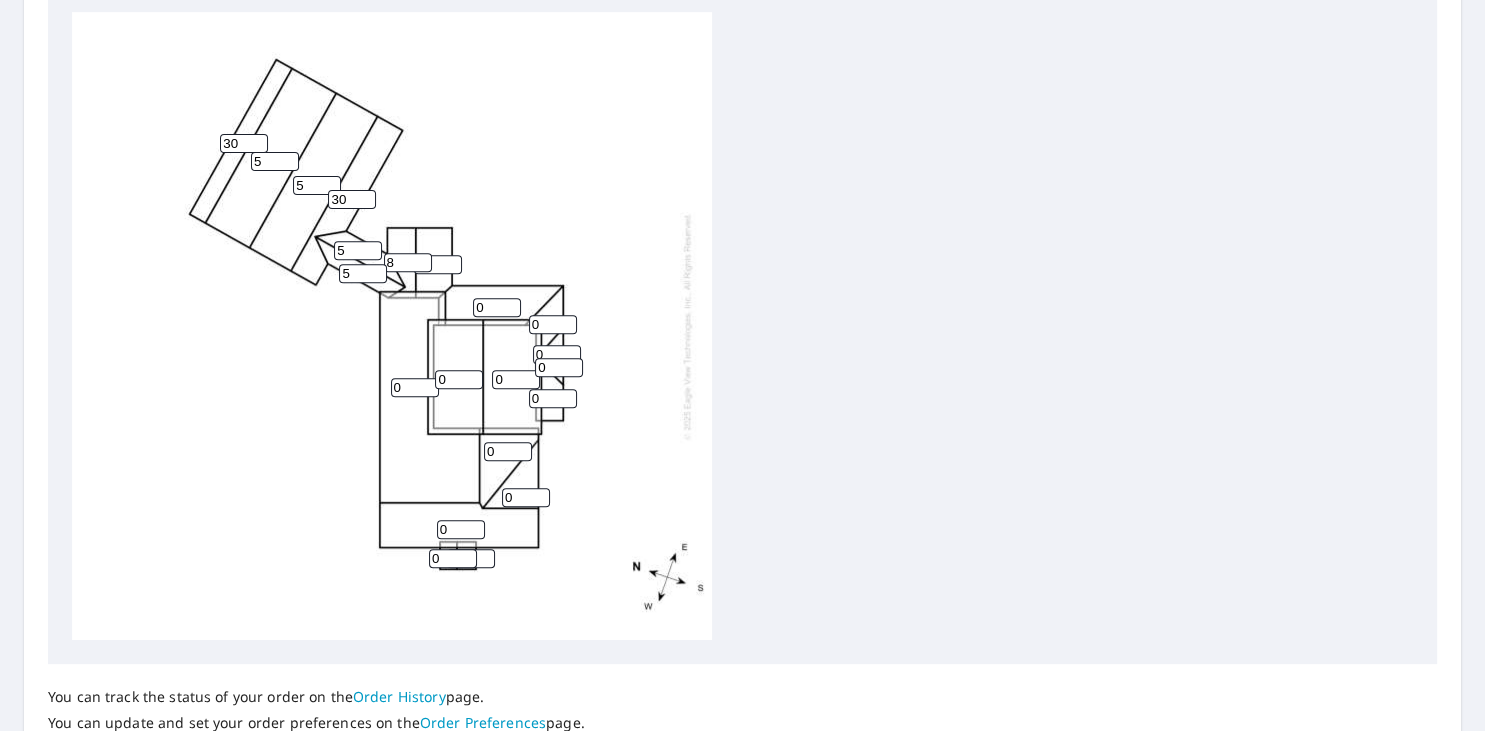 type on "8" 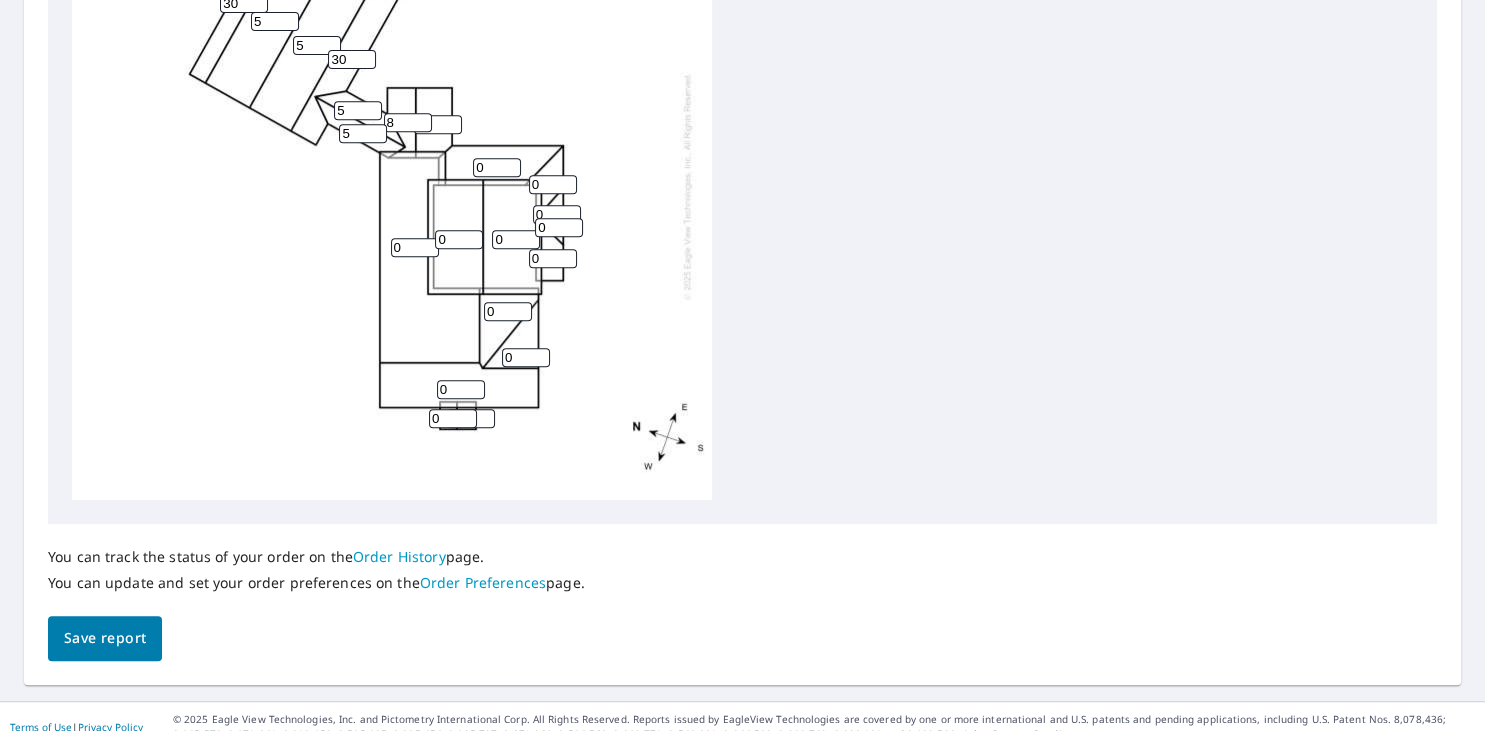 scroll, scrollTop: 851, scrollLeft: 0, axis: vertical 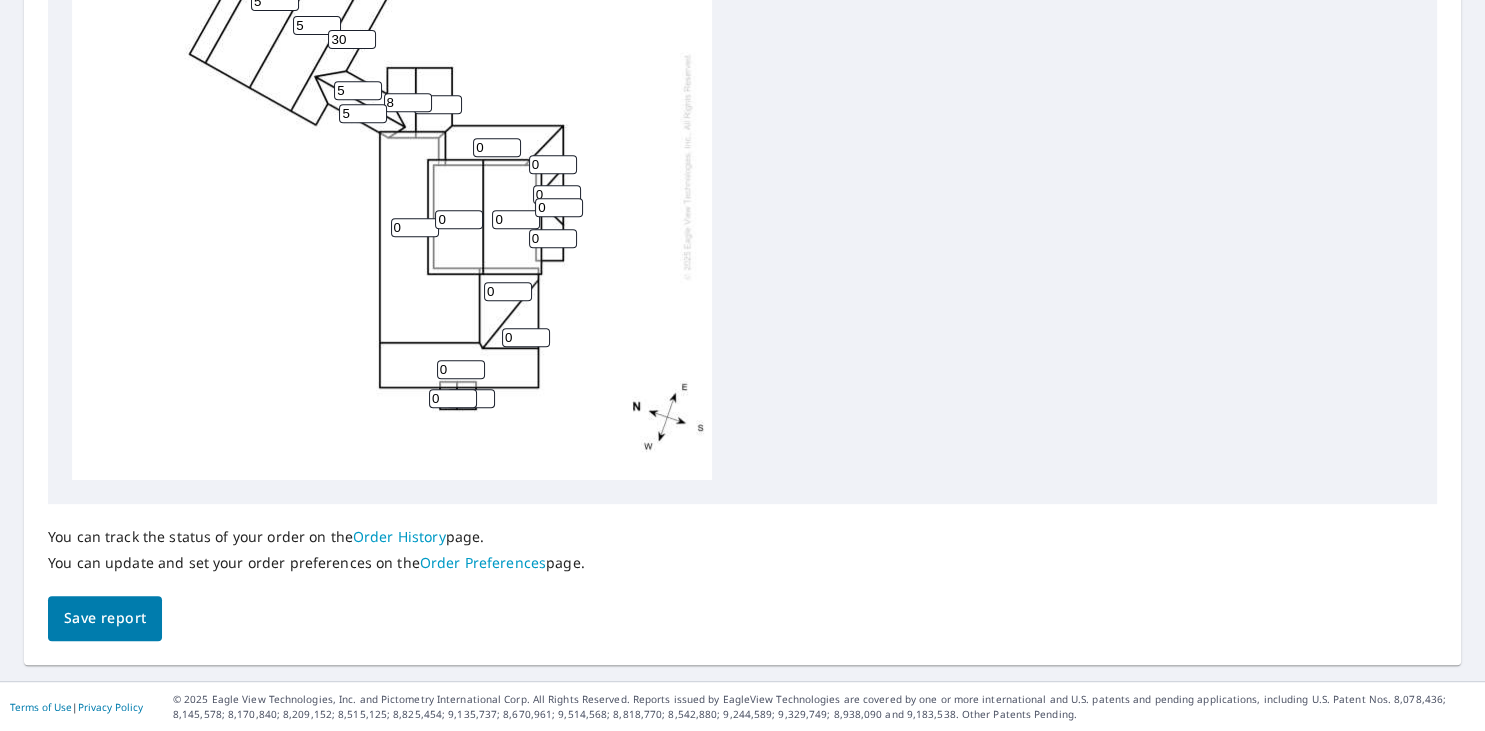 click on "8" at bounding box center [438, 104] 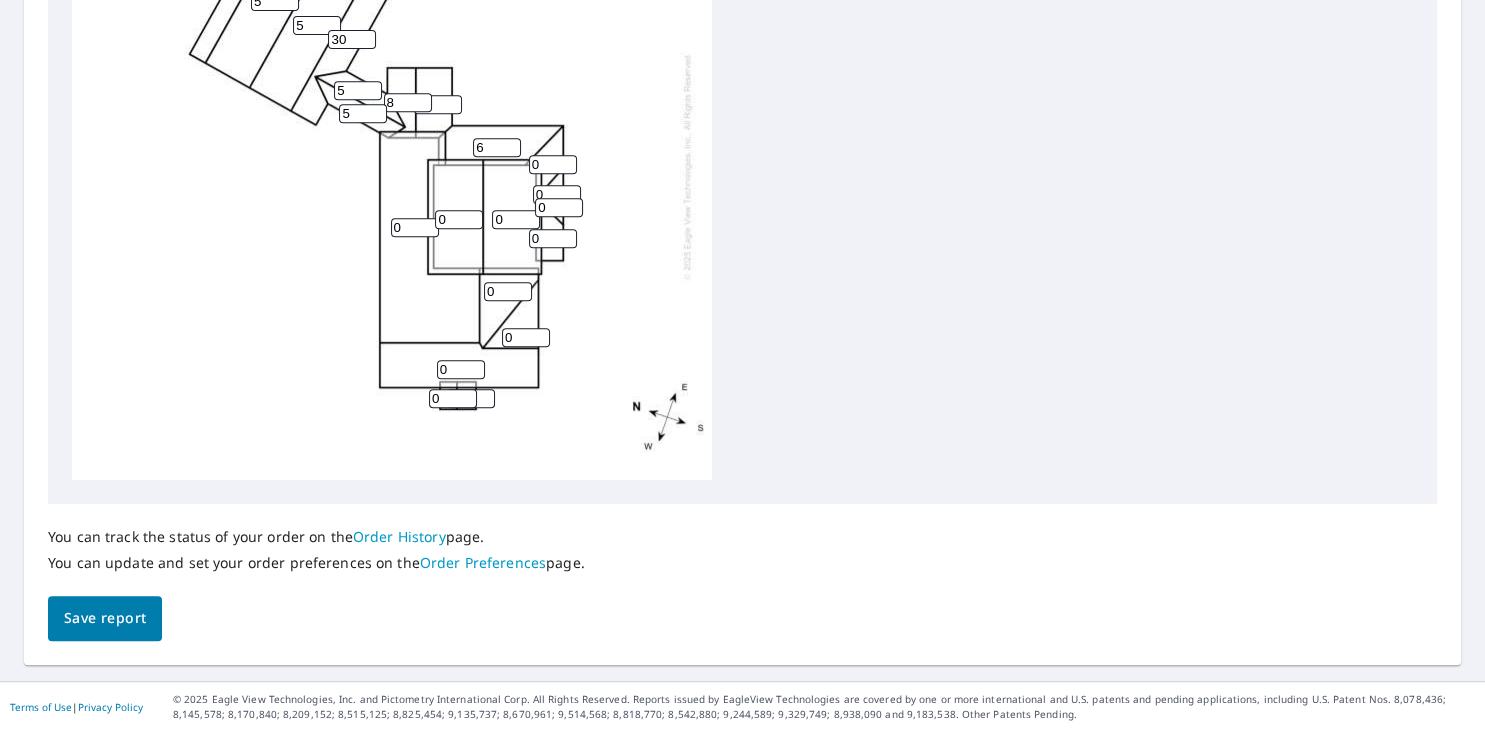 type on "6" 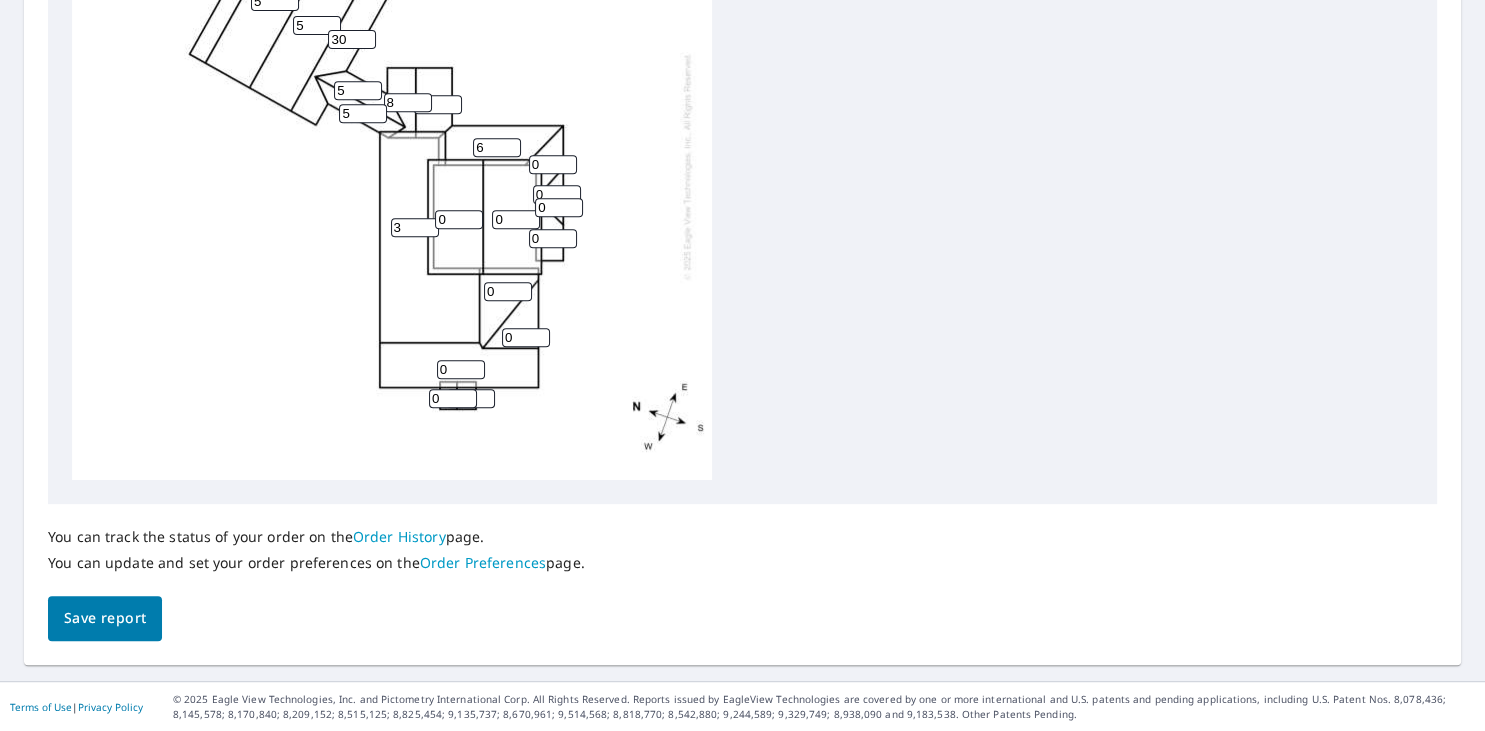 type on "3" 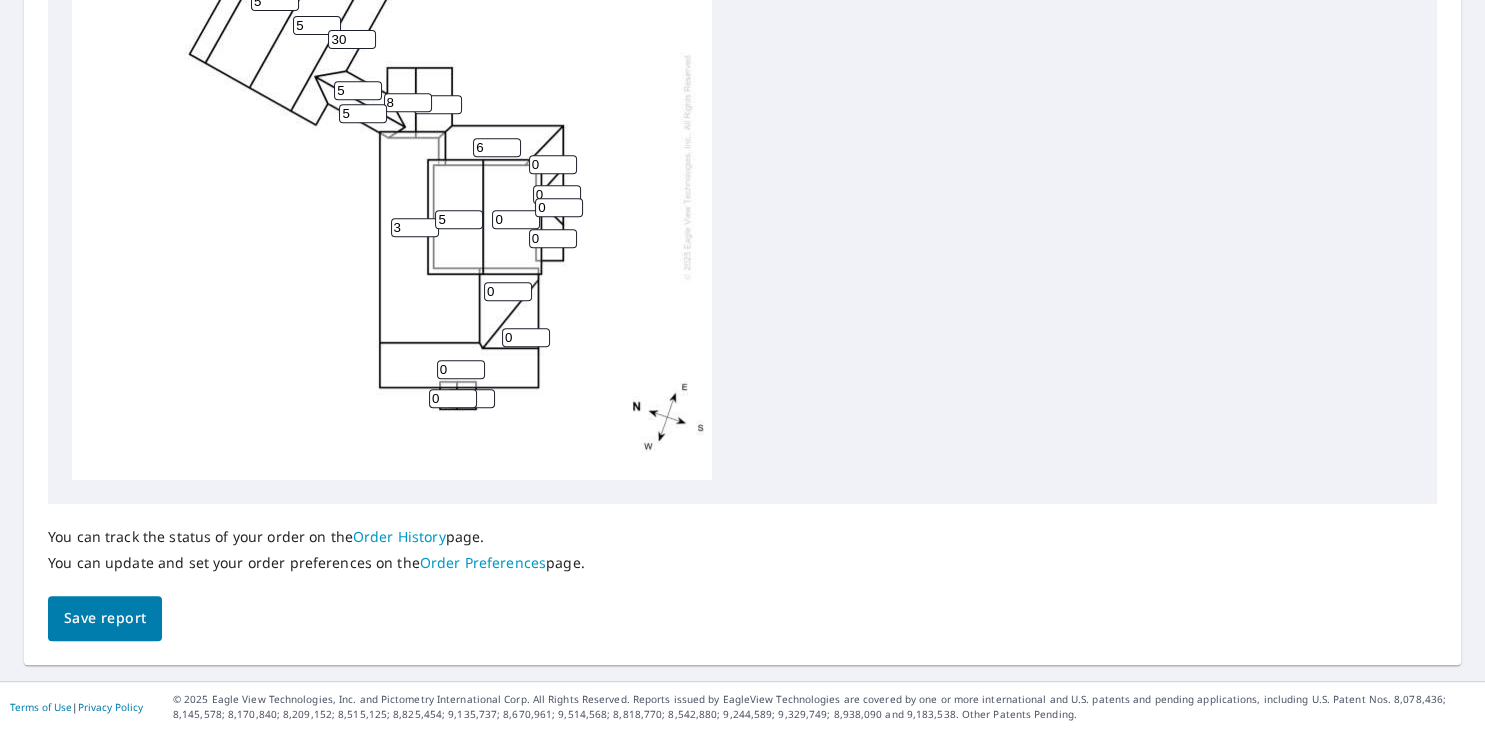 type on "5" 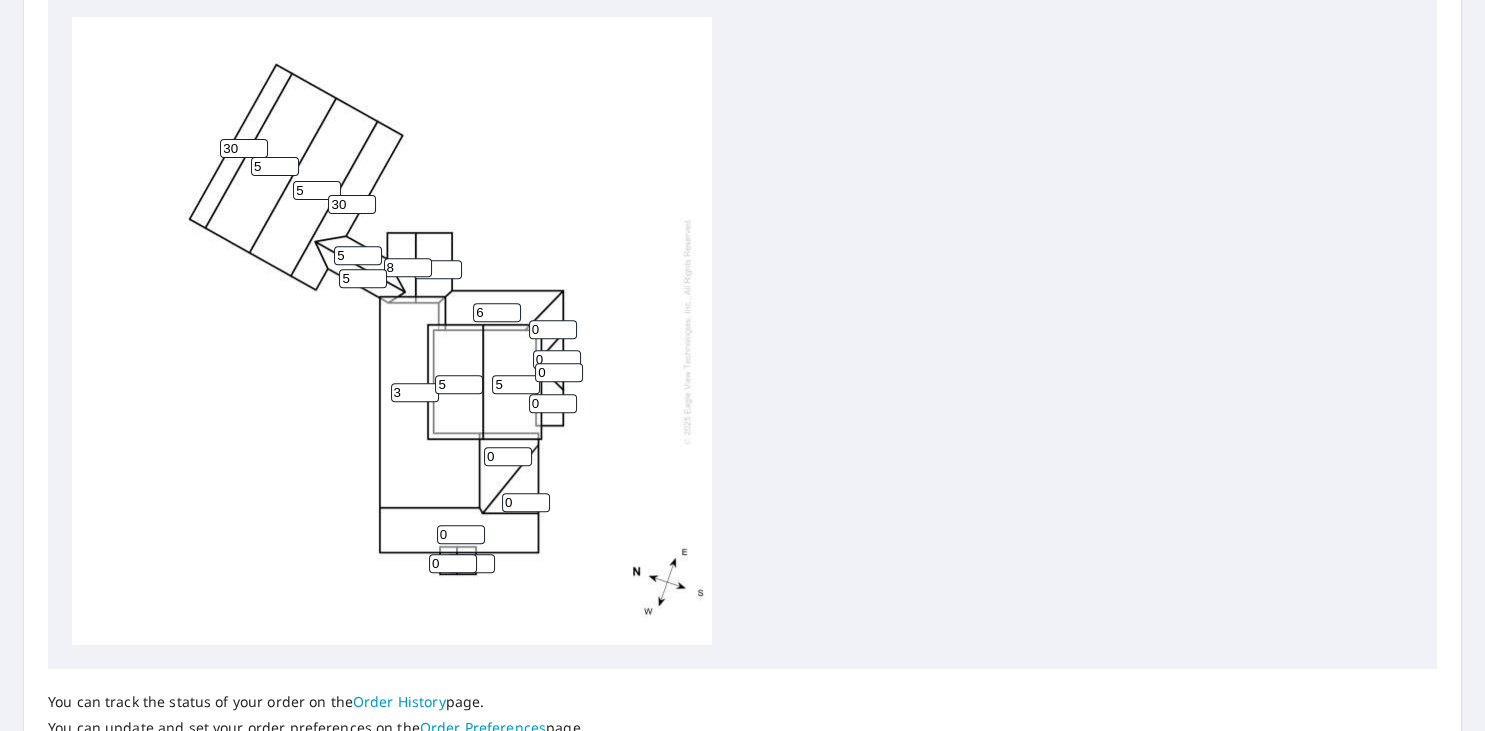 scroll, scrollTop: 736, scrollLeft: 0, axis: vertical 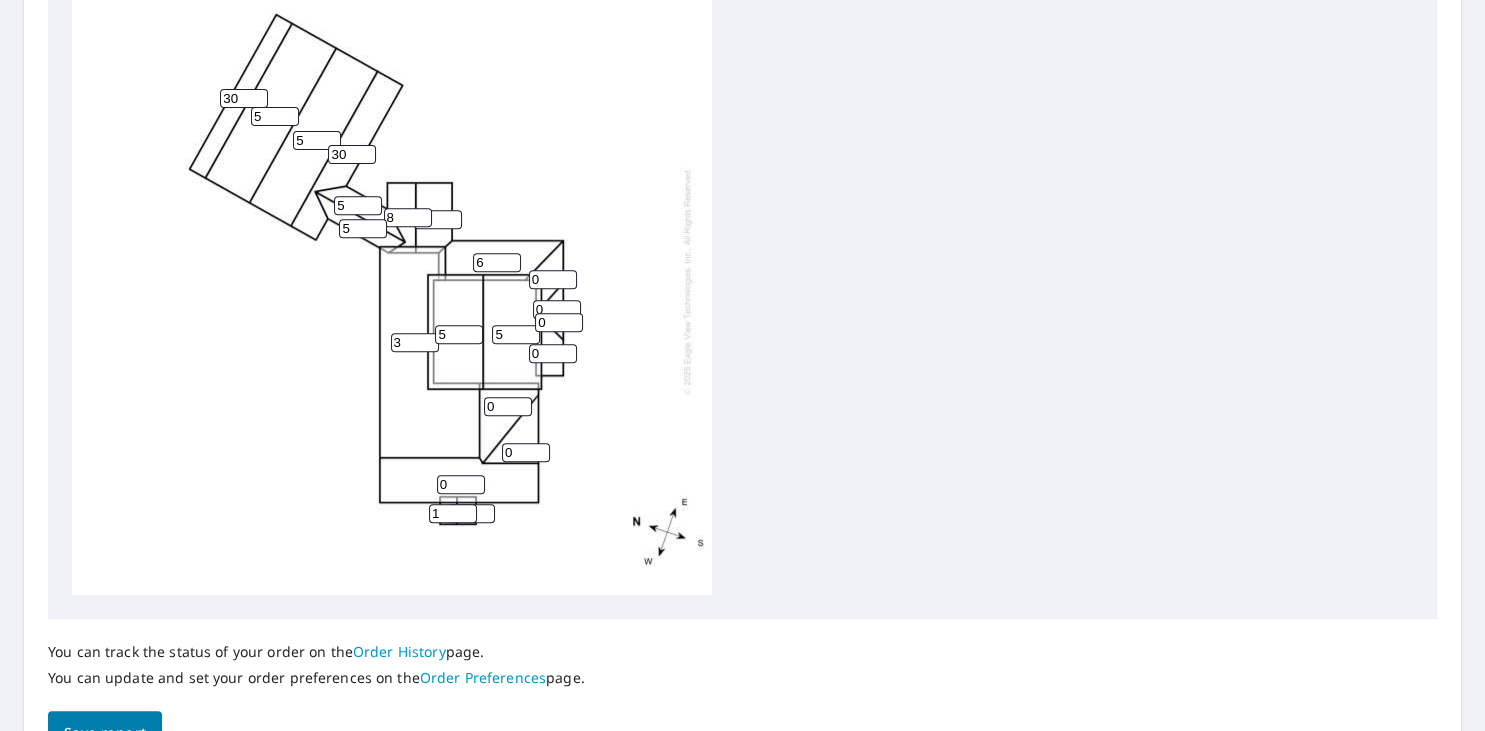 click on "1" at bounding box center [453, 513] 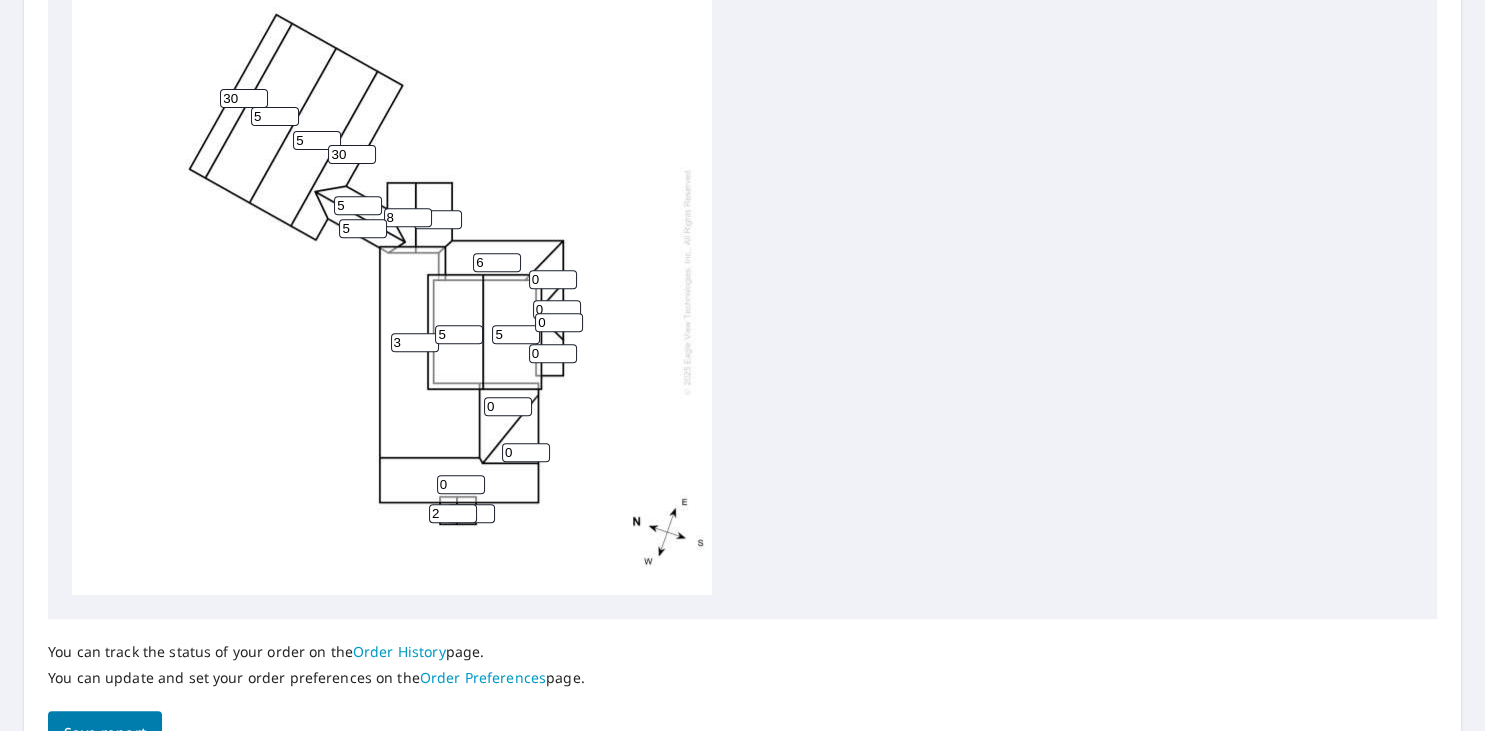 click on "2" at bounding box center (453, 513) 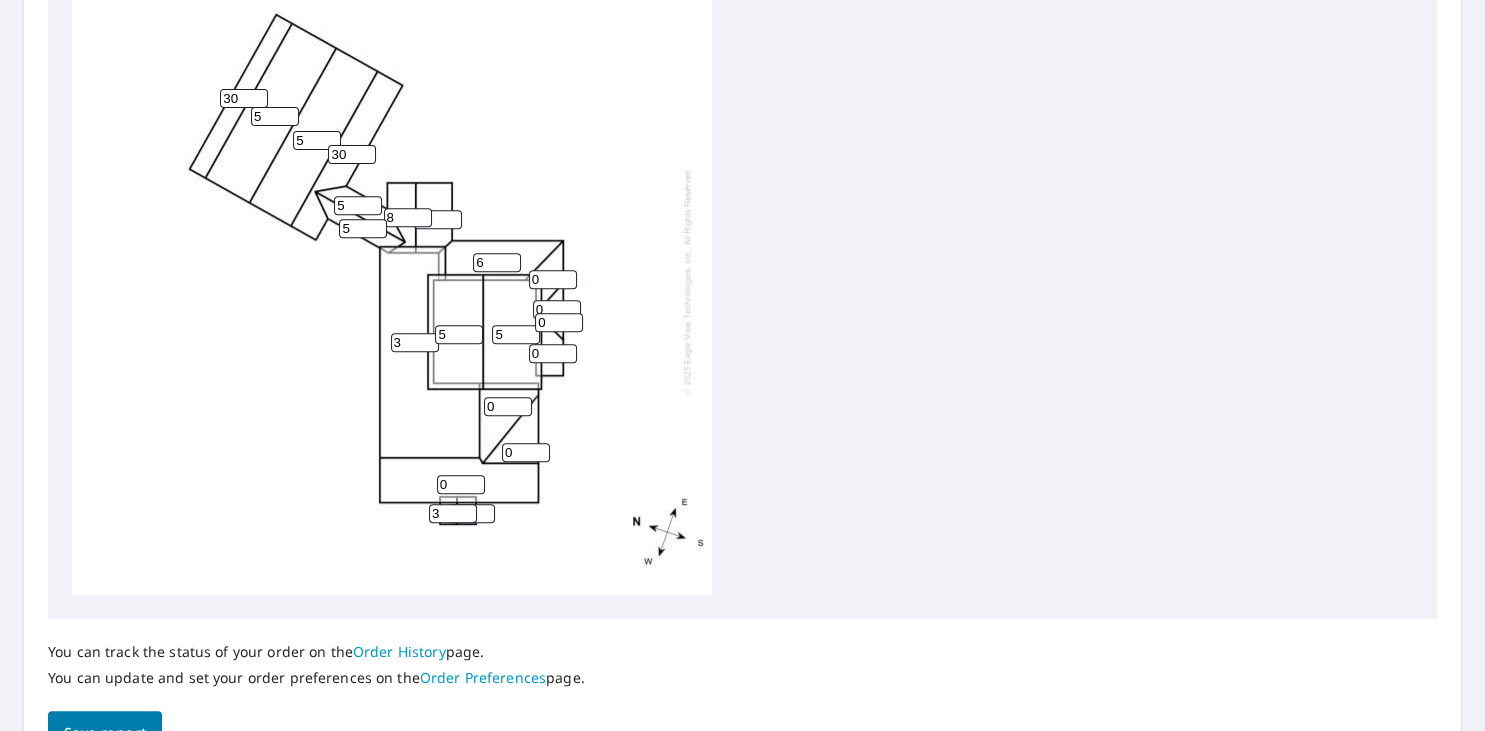 type on "3" 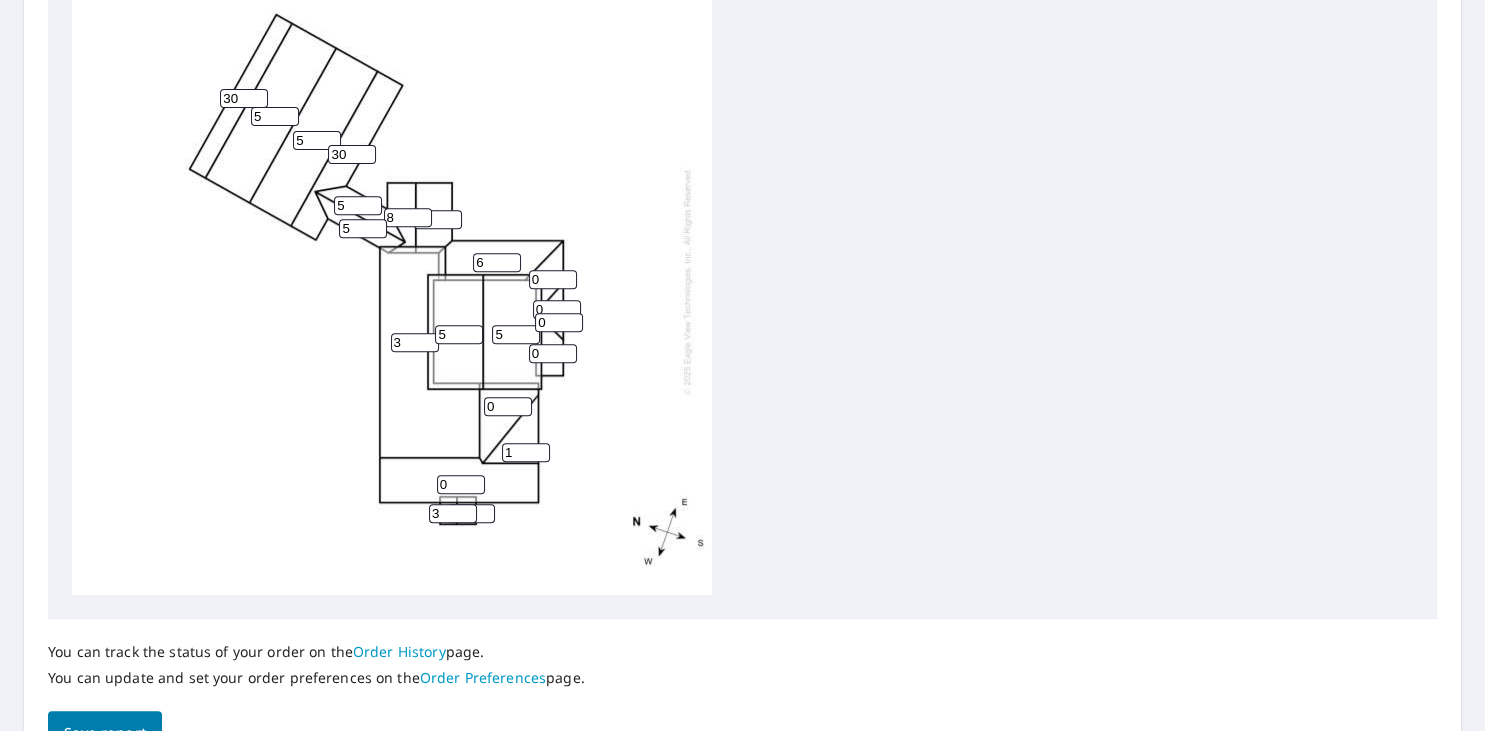 type on "1" 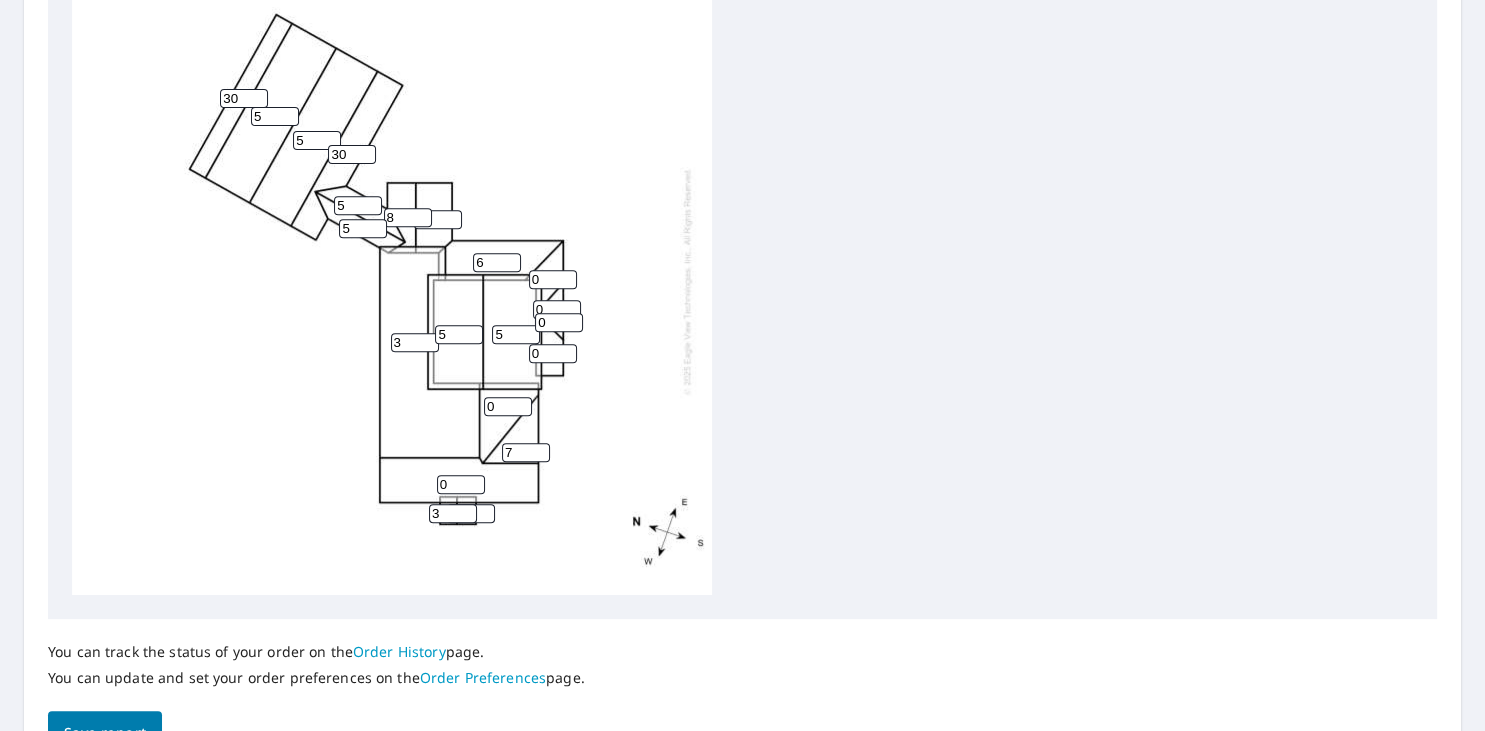 type on "7" 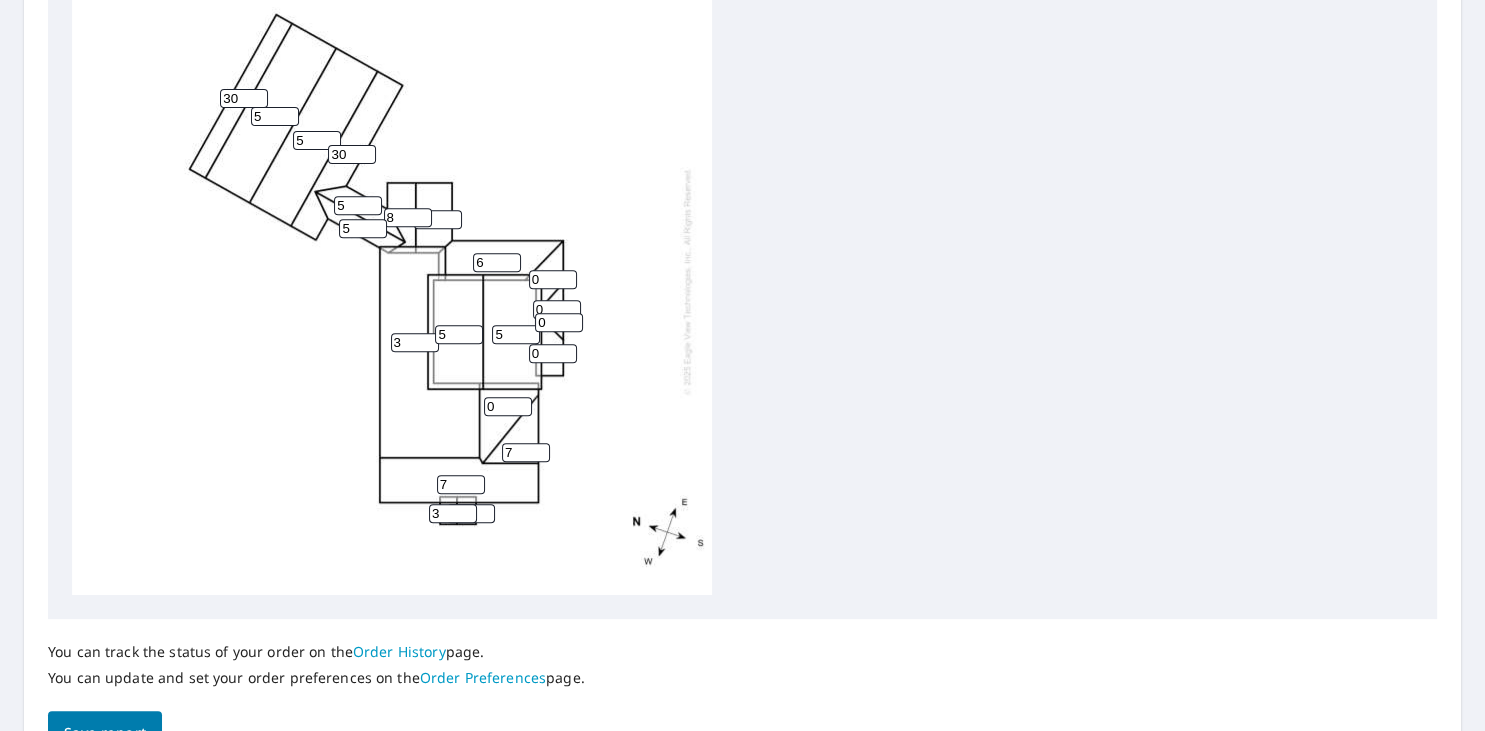 type on "7" 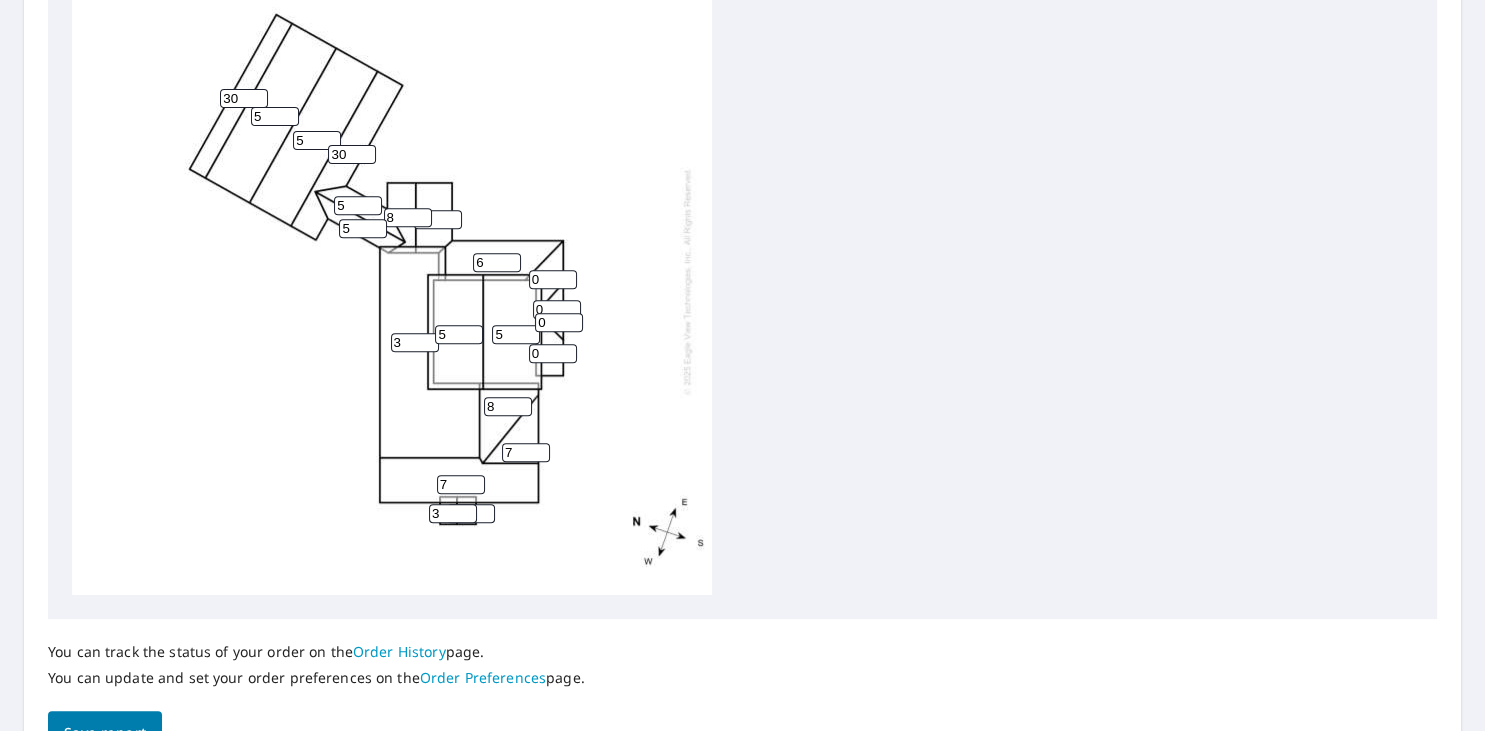 type on "8" 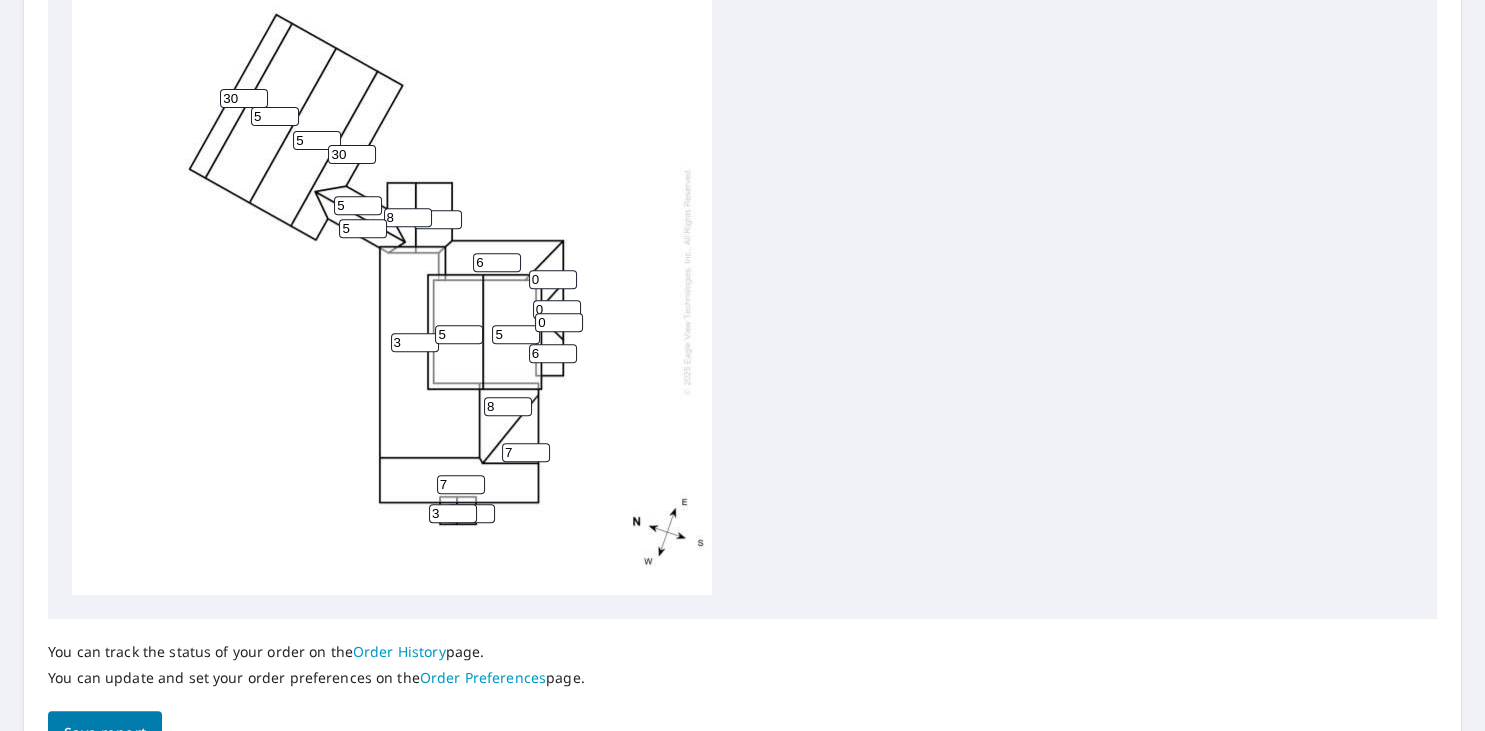 type on "6" 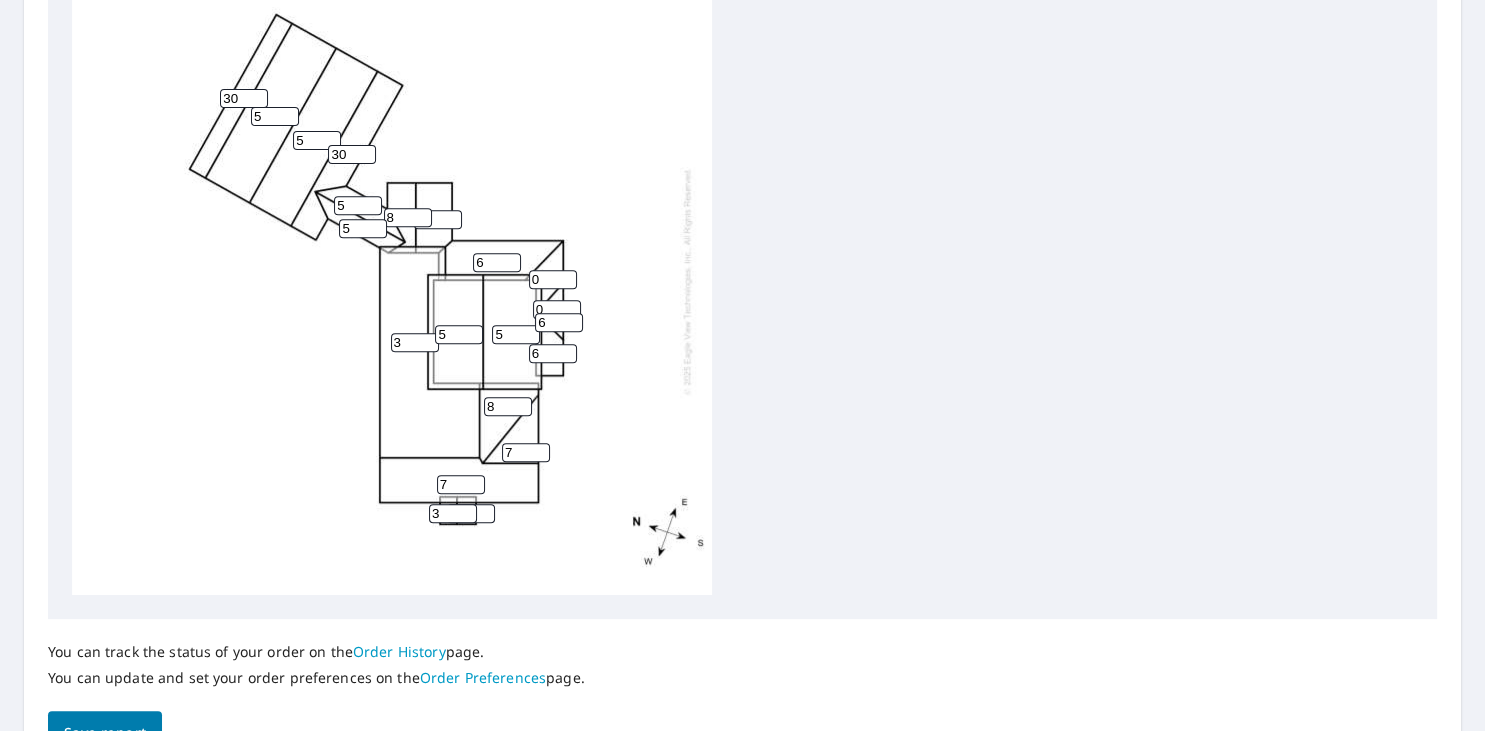 type on "6" 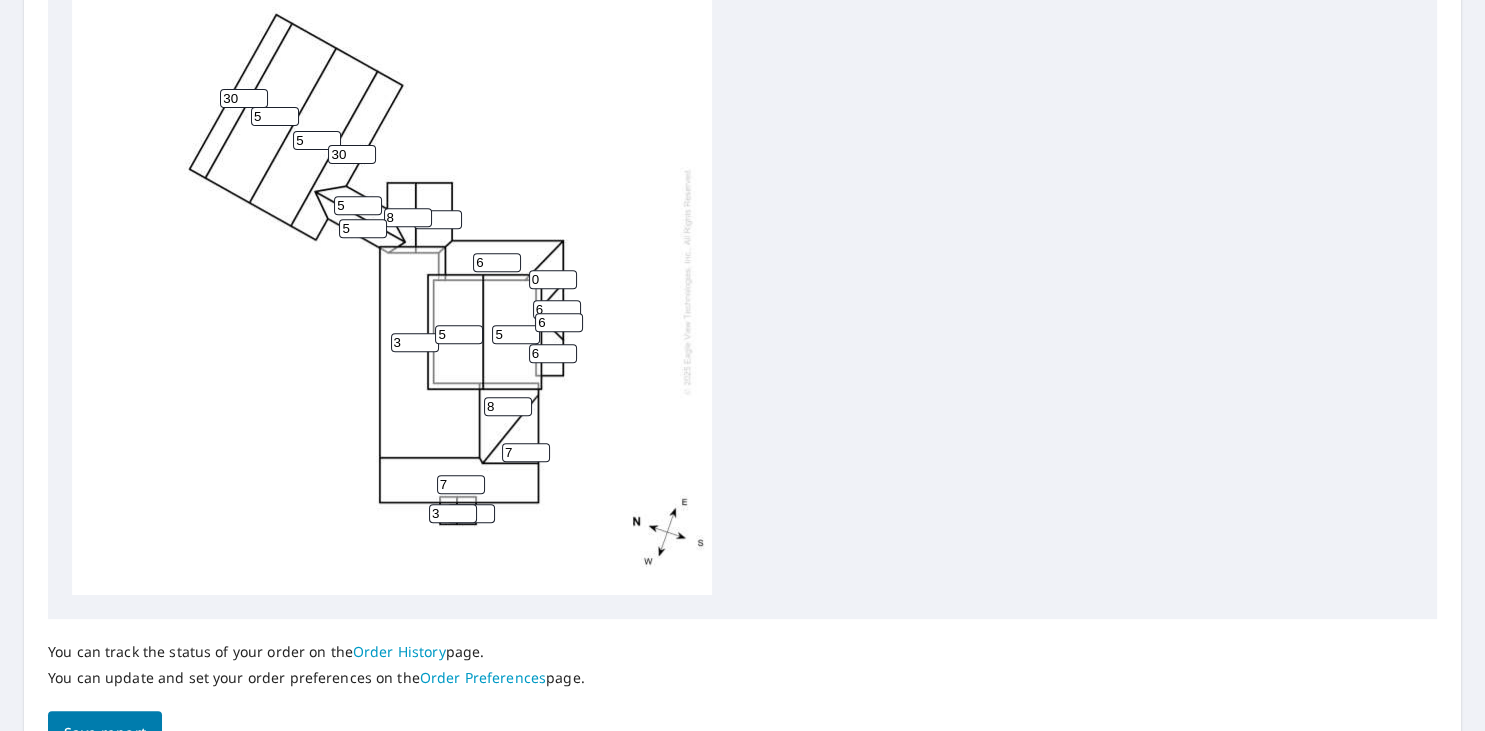 type on "6" 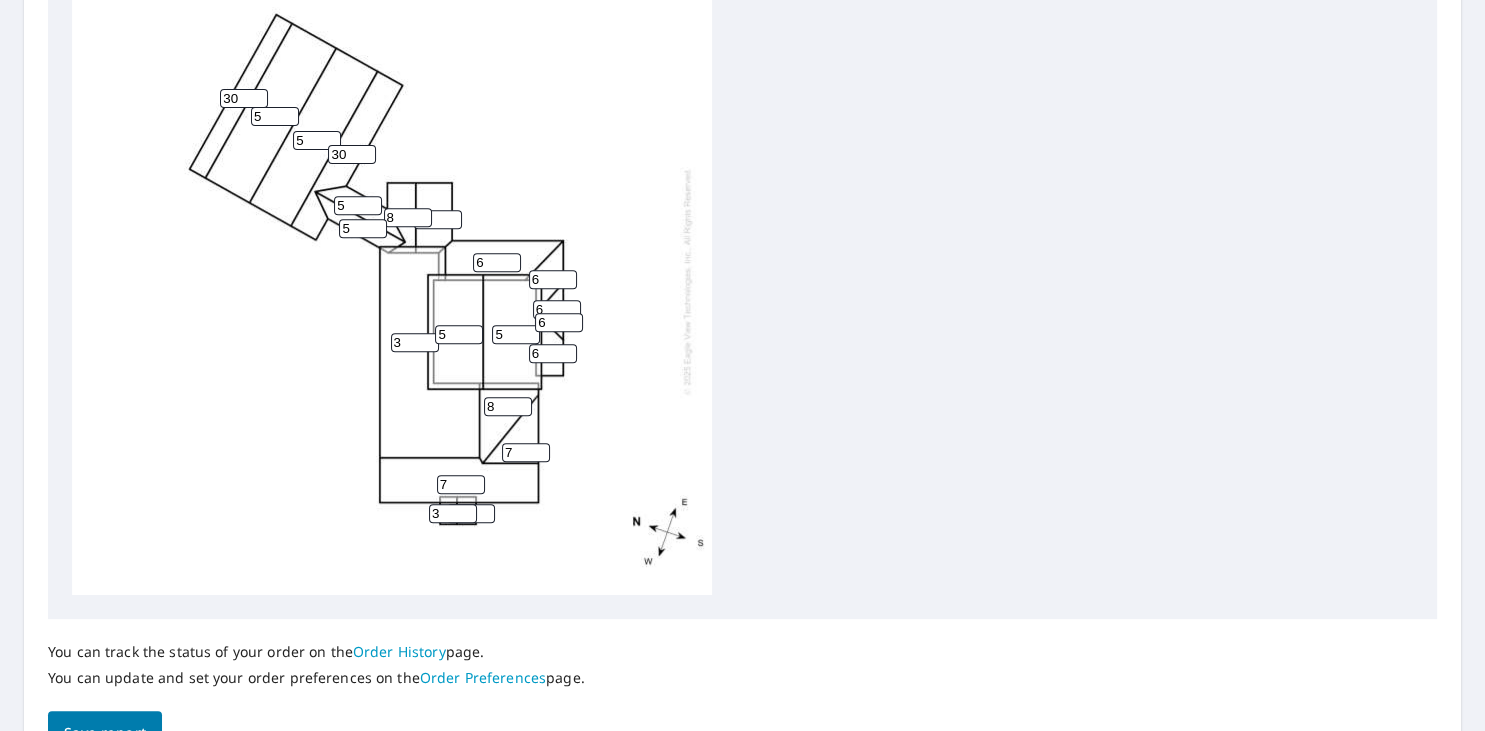 scroll, scrollTop: 621, scrollLeft: 0, axis: vertical 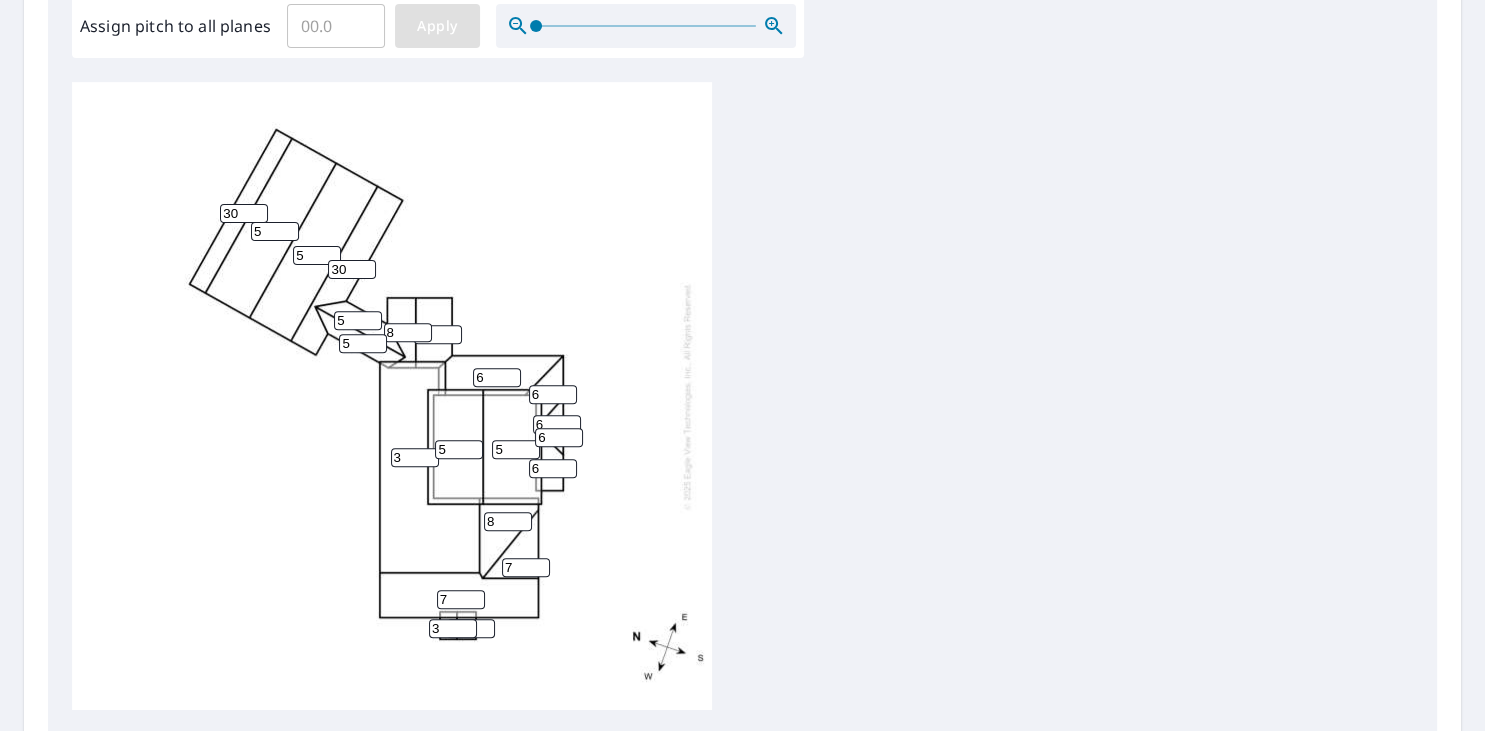 type on "6" 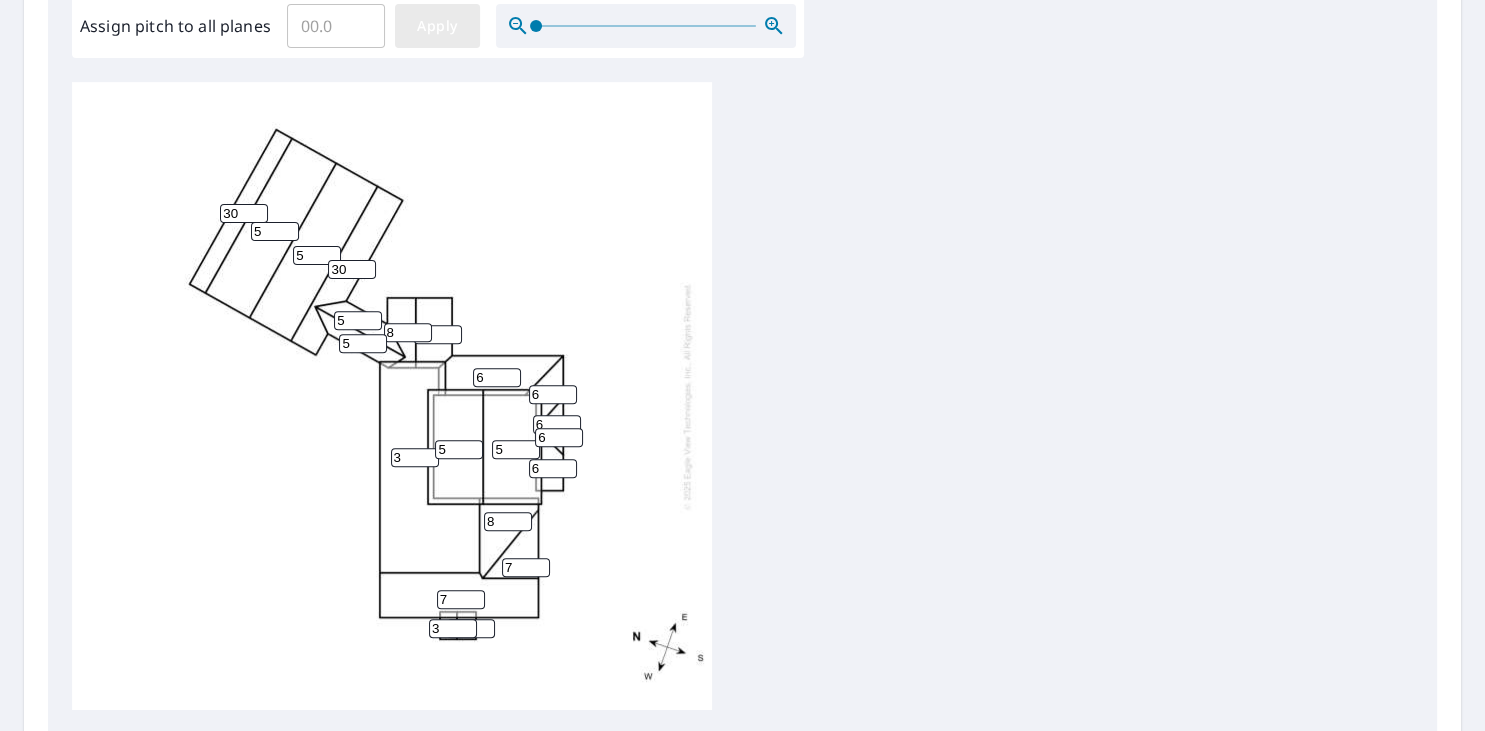 click on "Apply" at bounding box center (437, 26) 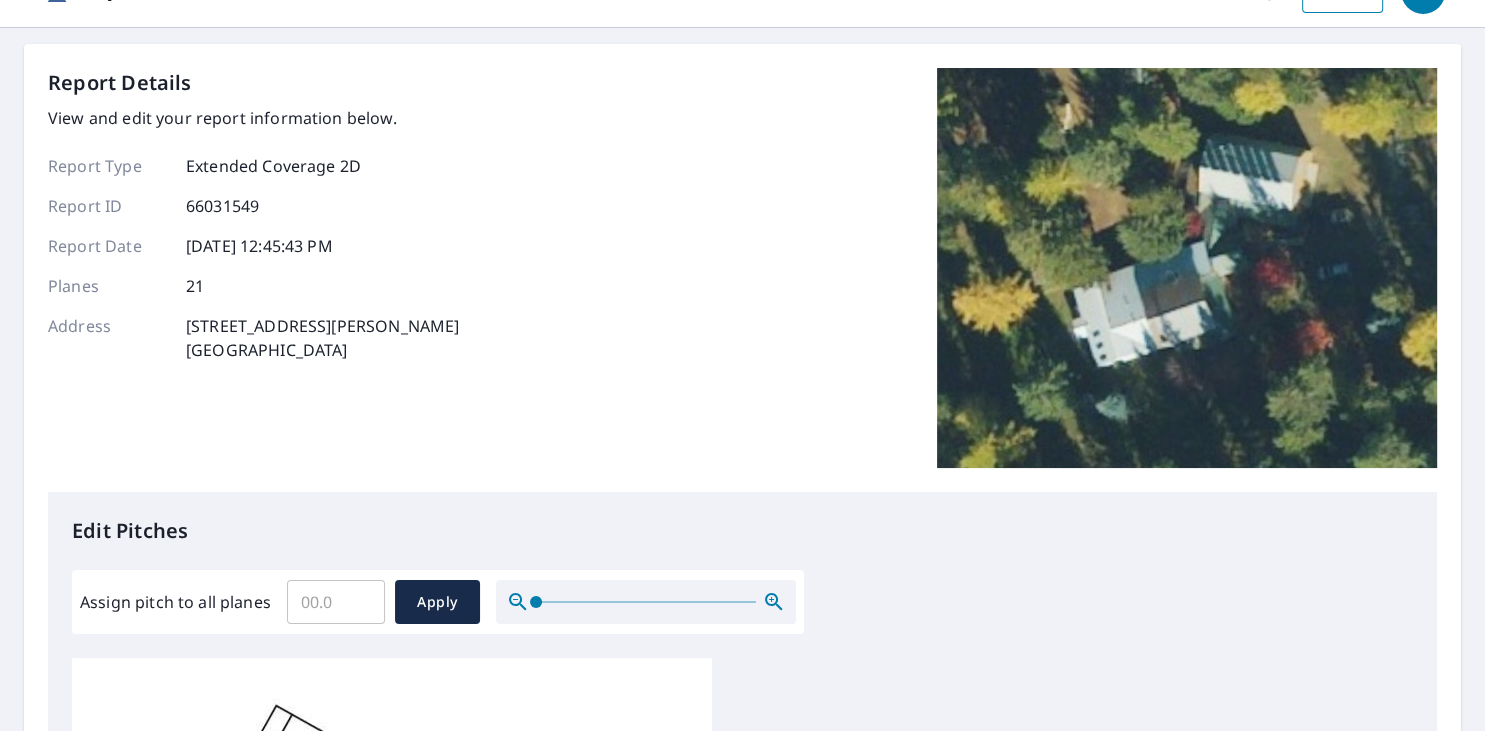 scroll, scrollTop: 0, scrollLeft: 0, axis: both 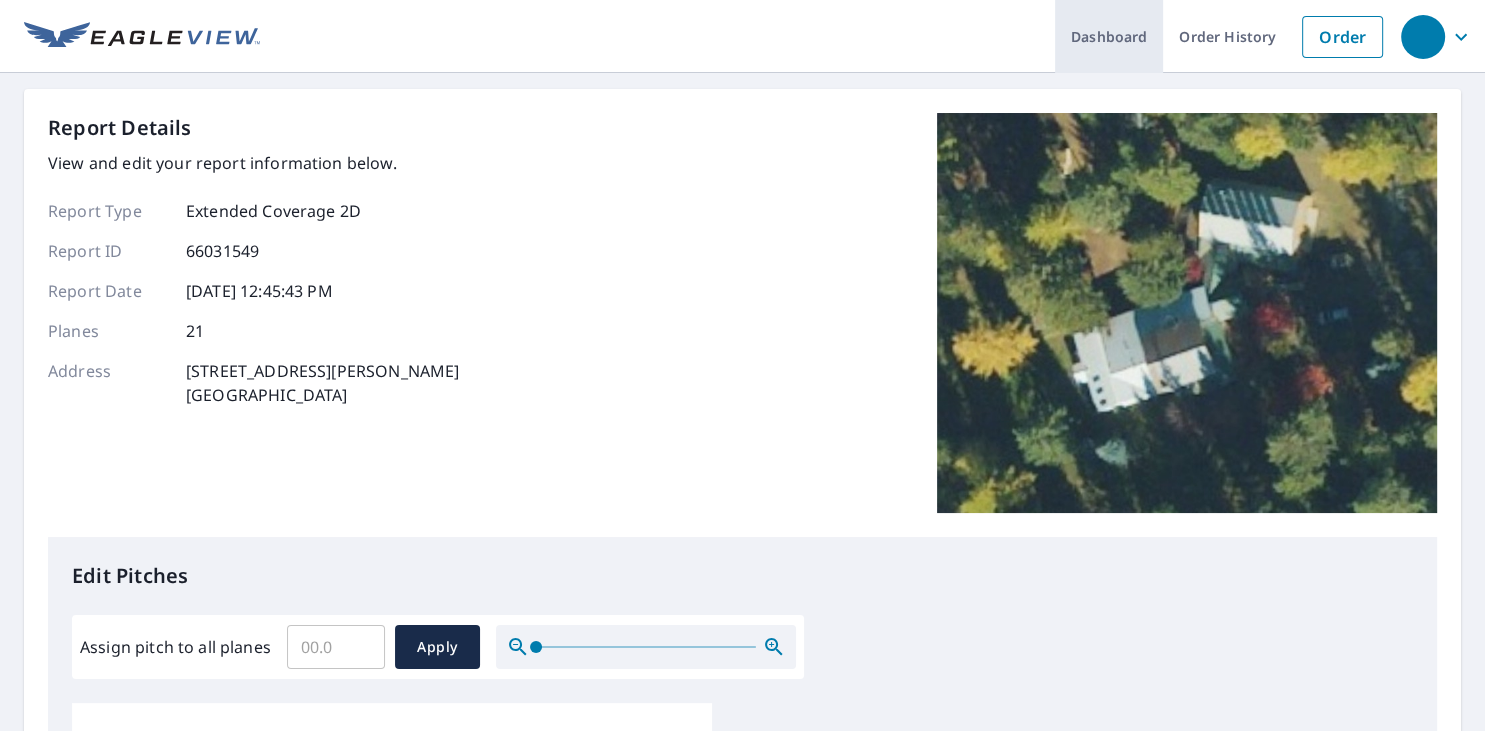 click on "Dashboard" at bounding box center (1109, 36) 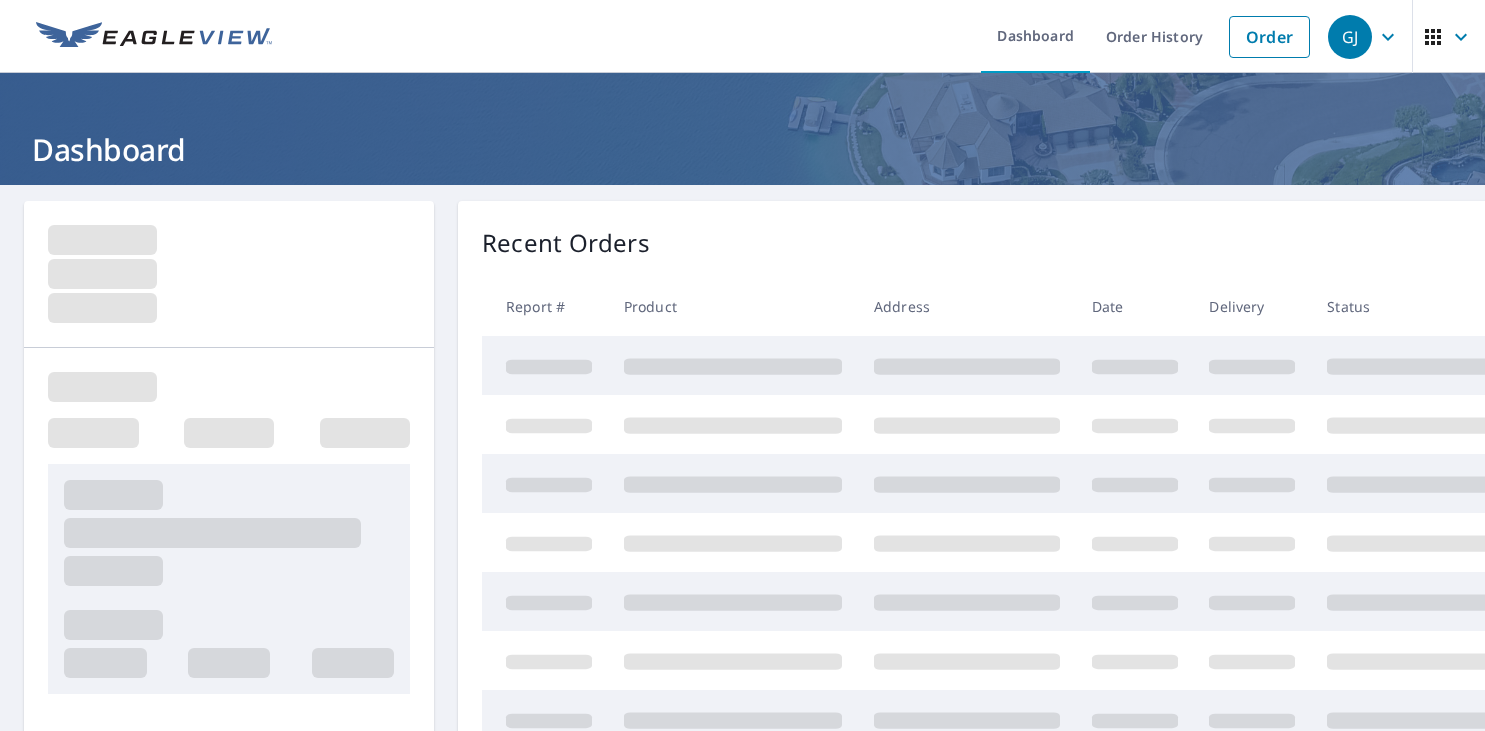 scroll, scrollTop: 0, scrollLeft: 0, axis: both 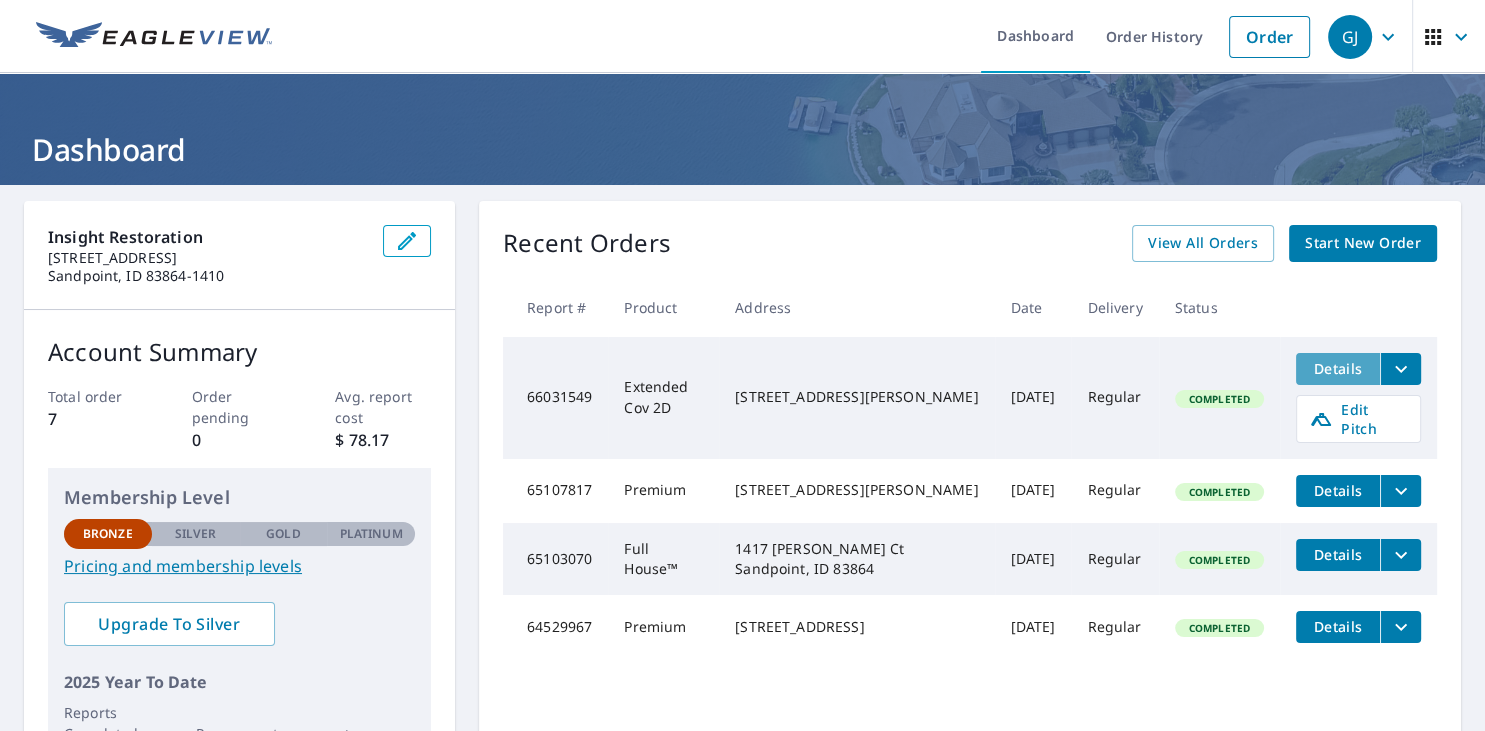 click on "Details" at bounding box center [1338, 368] 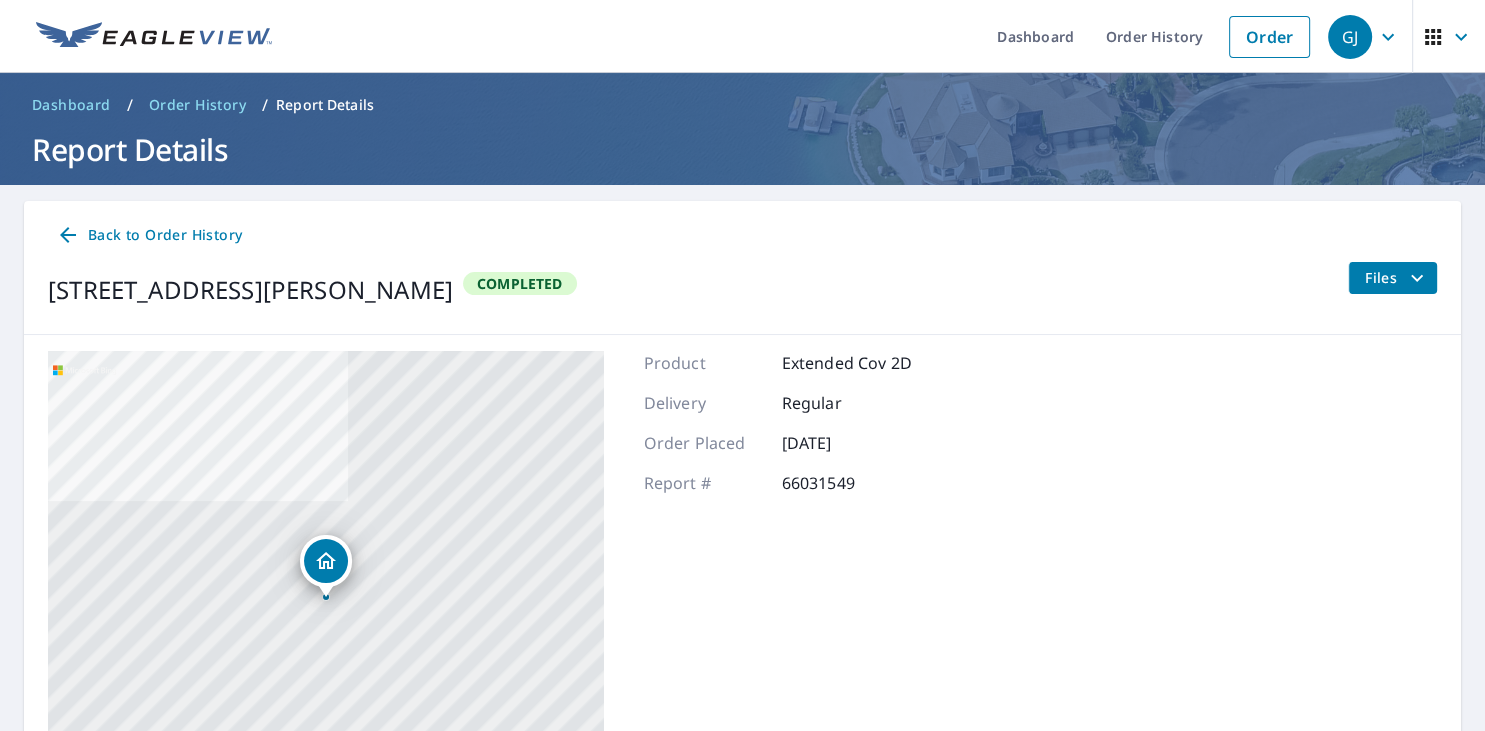 scroll, scrollTop: 202, scrollLeft: 0, axis: vertical 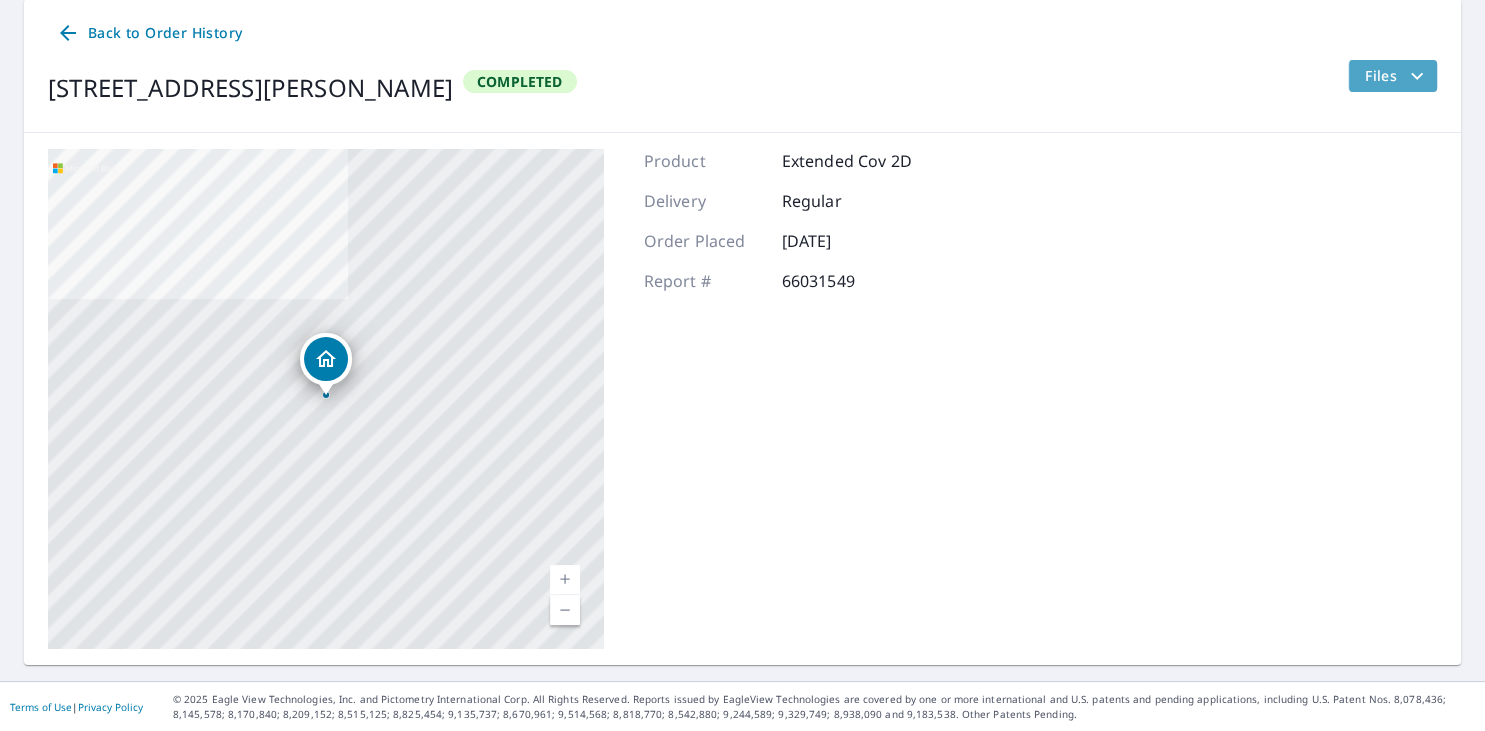 click 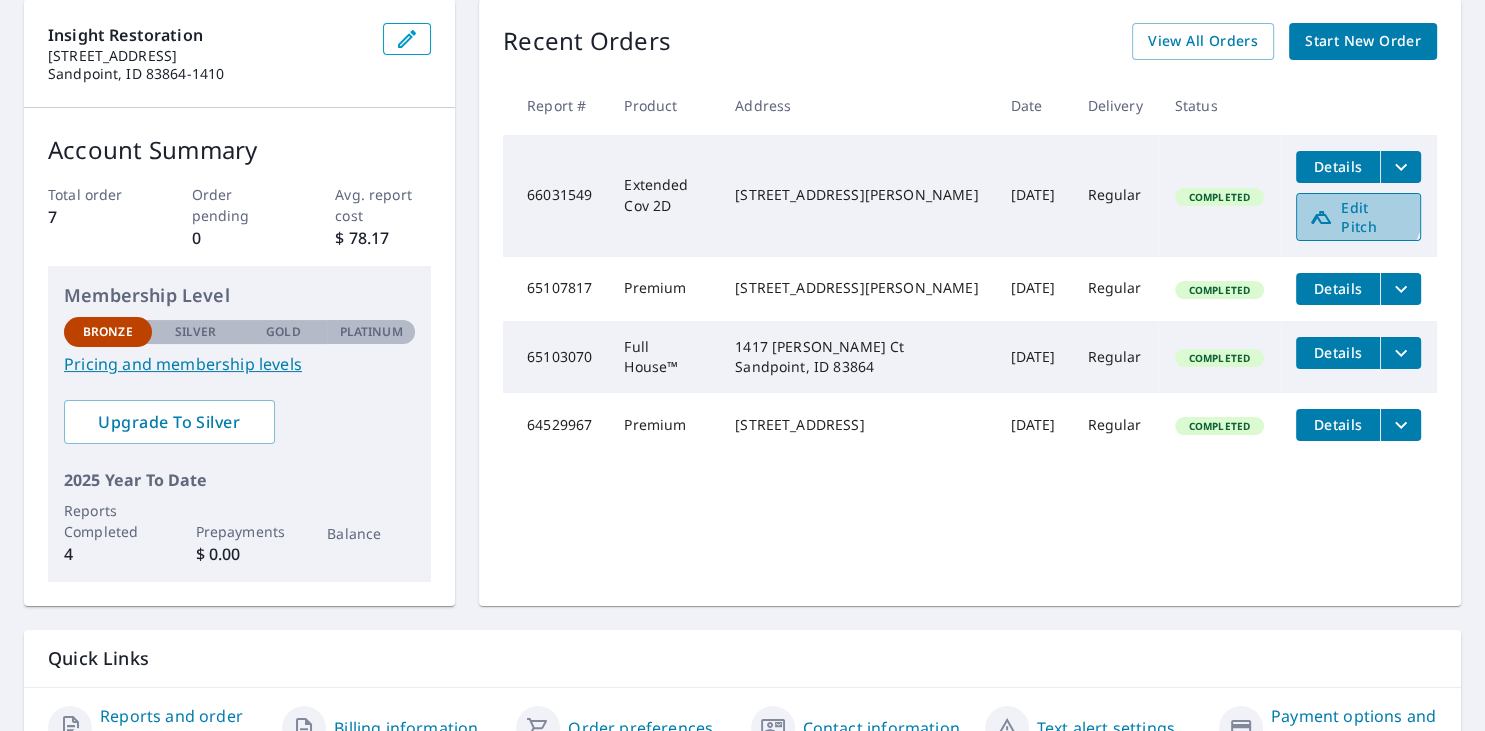 click on "Edit Pitch" at bounding box center [1358, 217] 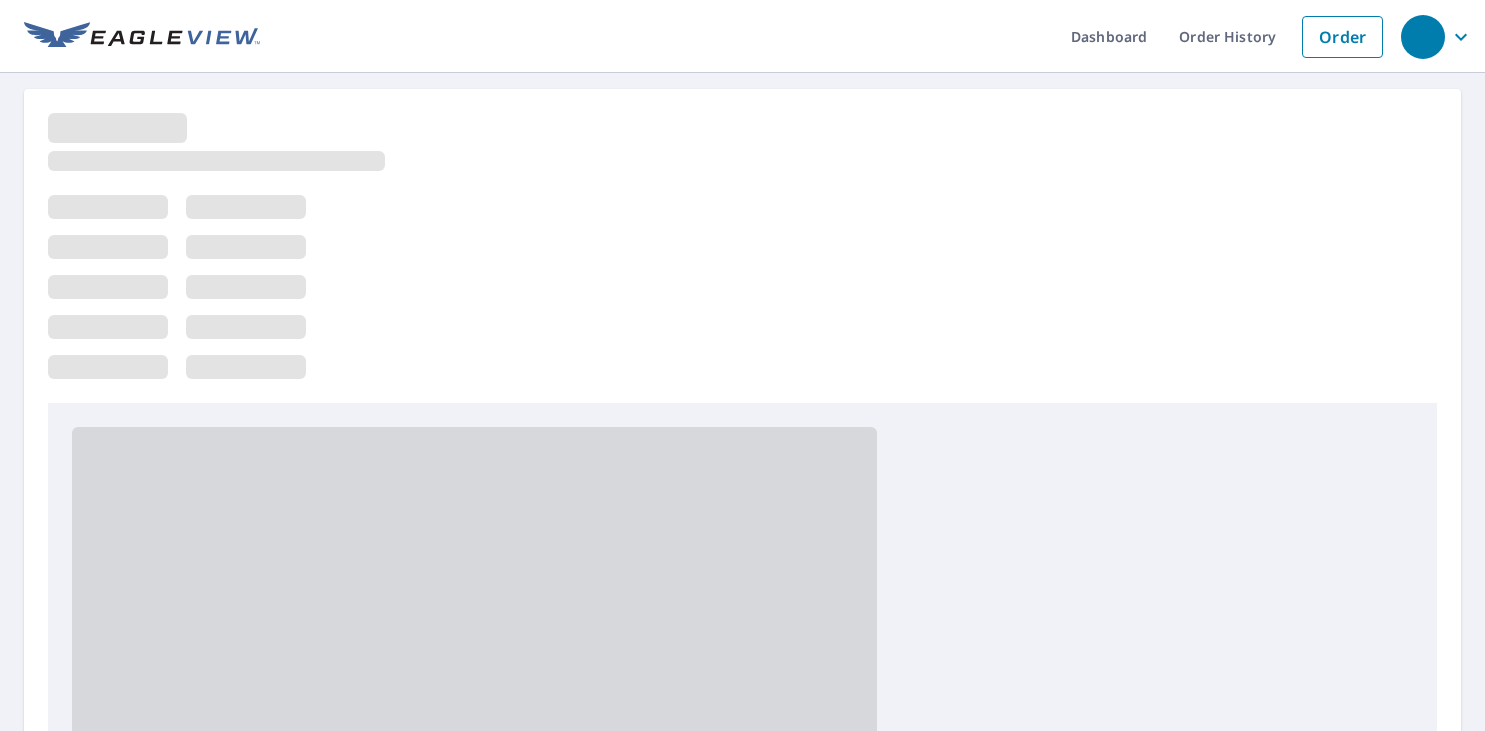 scroll, scrollTop: 0, scrollLeft: 0, axis: both 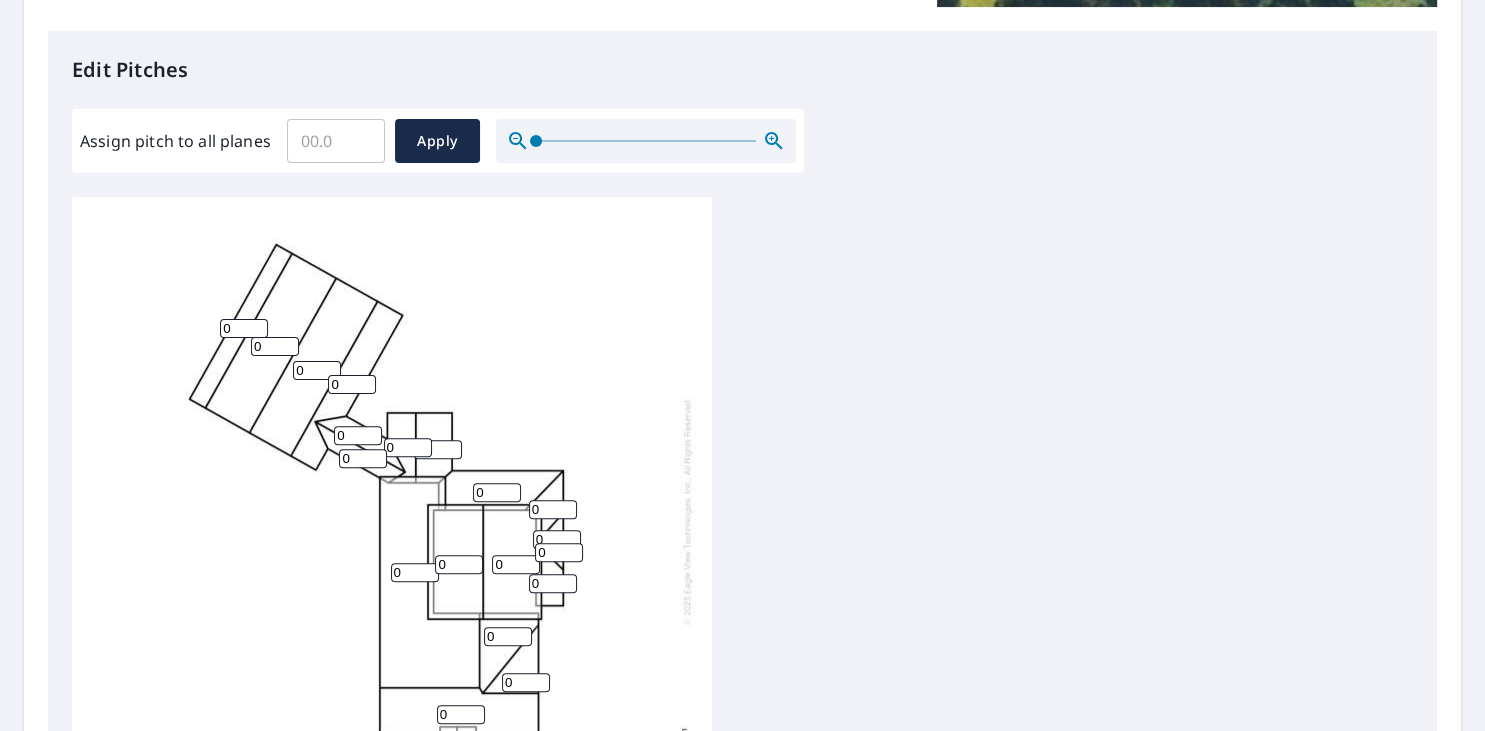 drag, startPoint x: 234, startPoint y: 334, endPoint x: 191, endPoint y: 326, distance: 43.737854 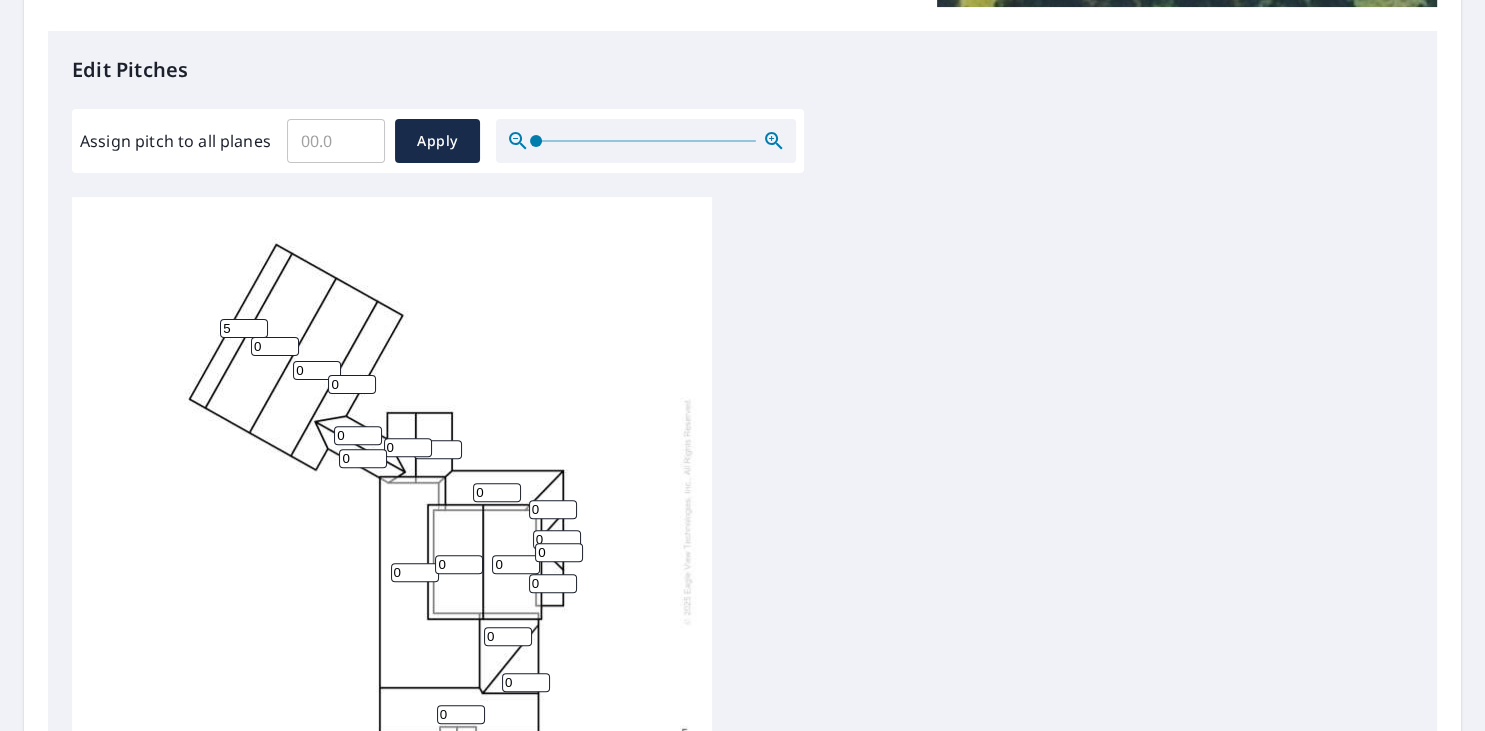 type on "5" 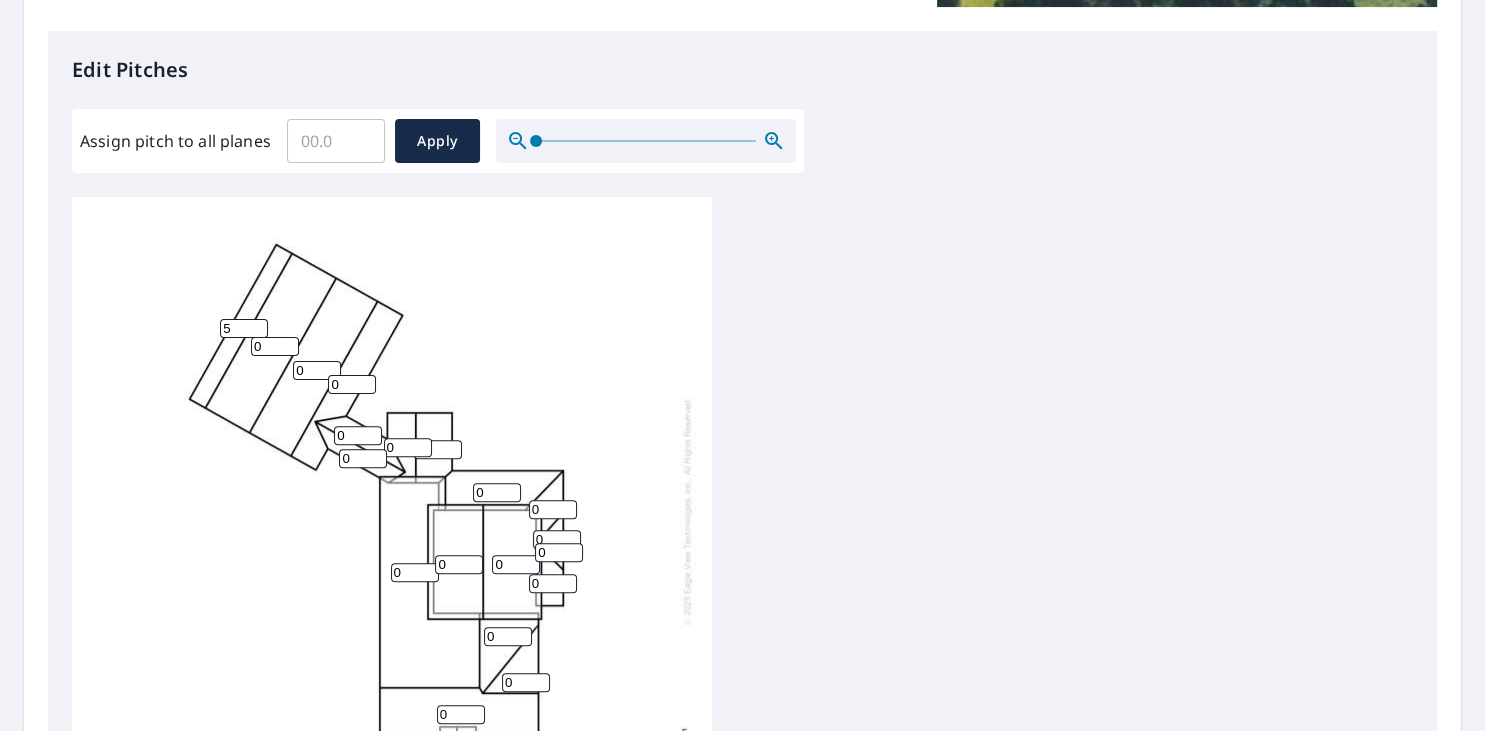 drag, startPoint x: 260, startPoint y: 349, endPoint x: 192, endPoint y: 342, distance: 68.359344 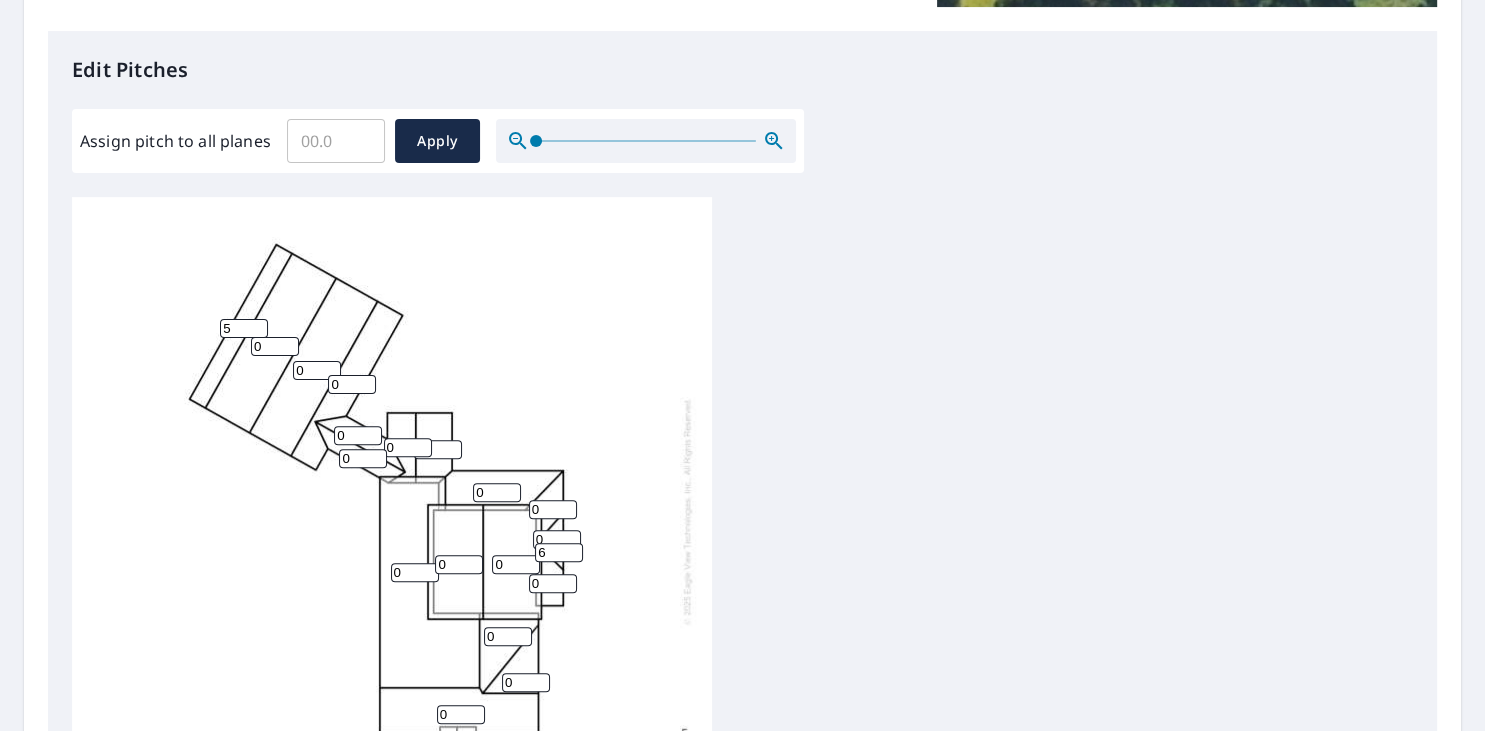 type on "6" 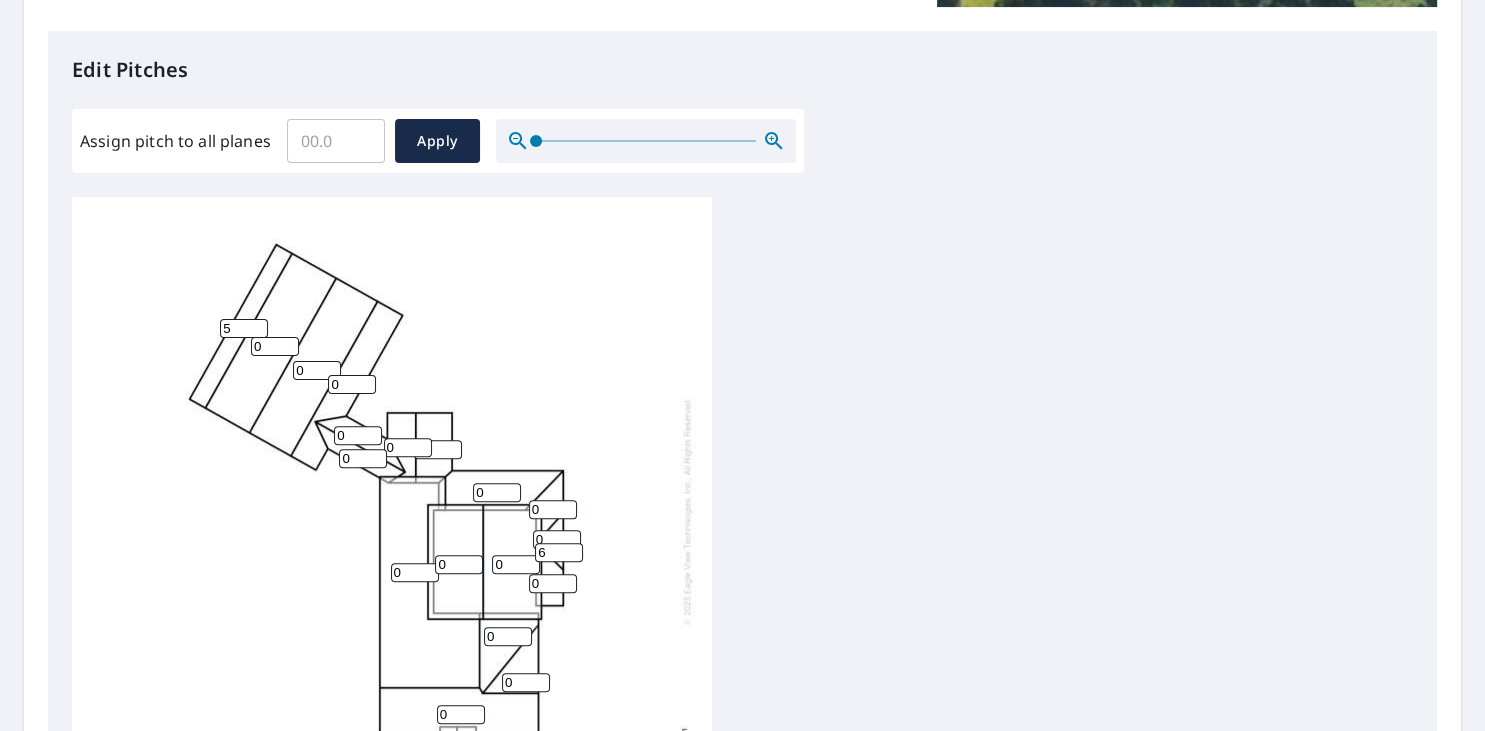 scroll, scrollTop: 851, scrollLeft: 0, axis: vertical 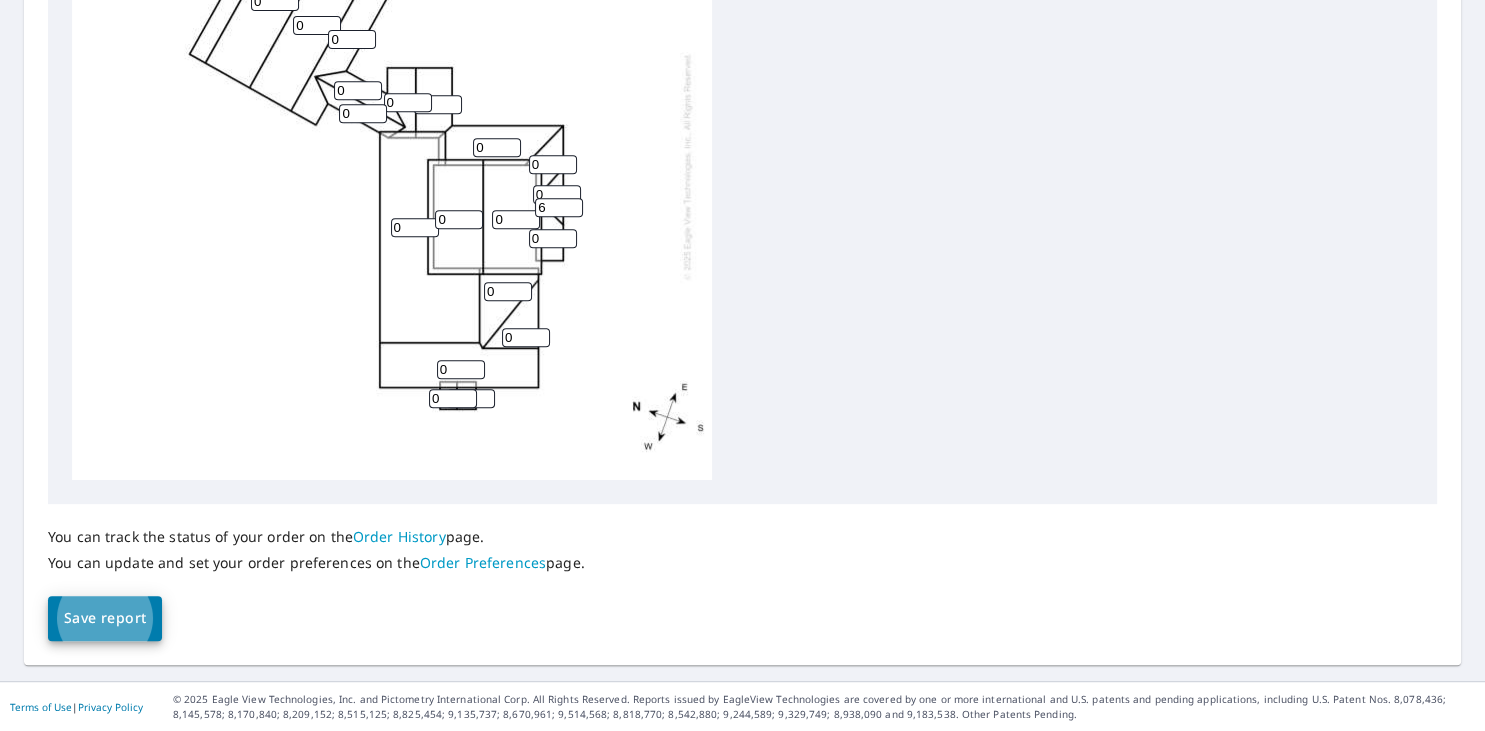 type 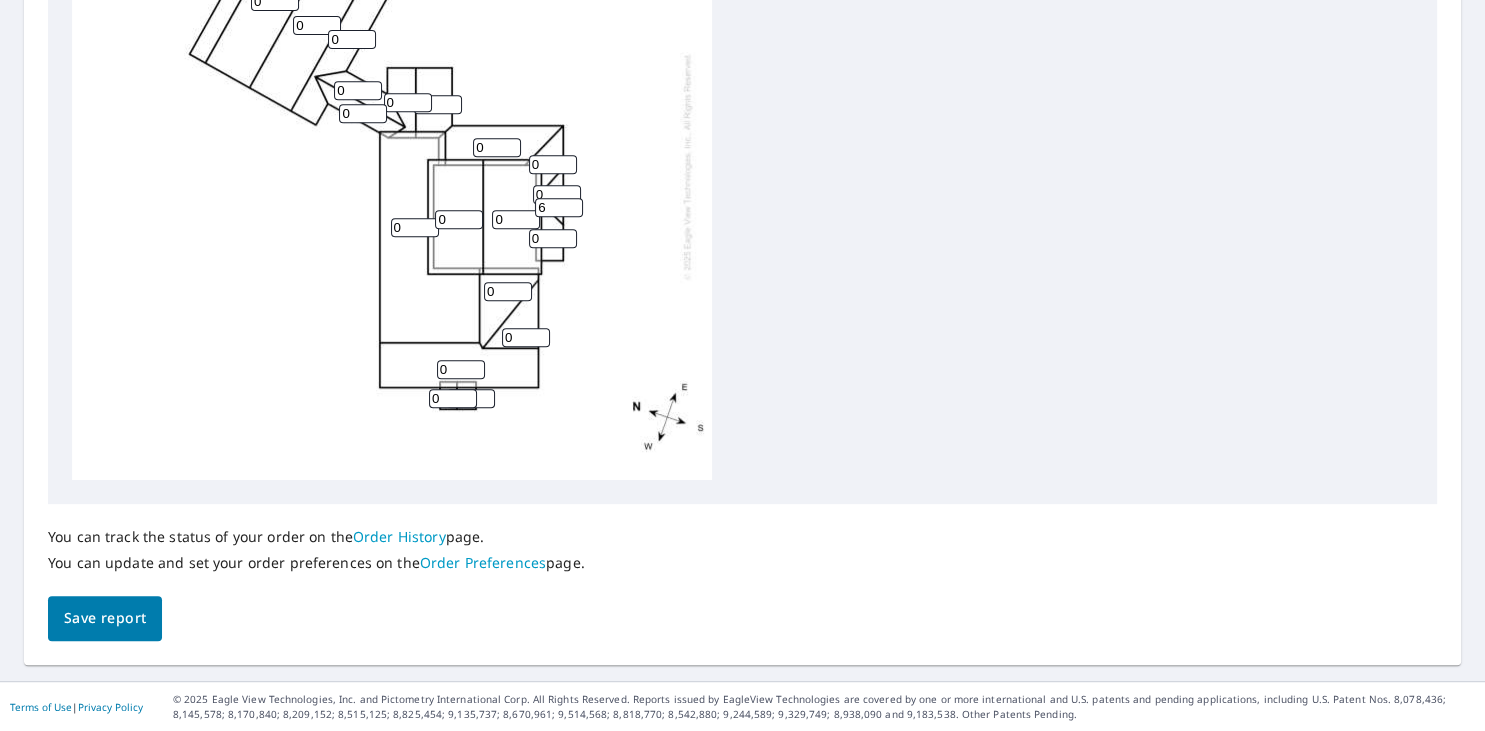 scroll, scrollTop: 0, scrollLeft: 0, axis: both 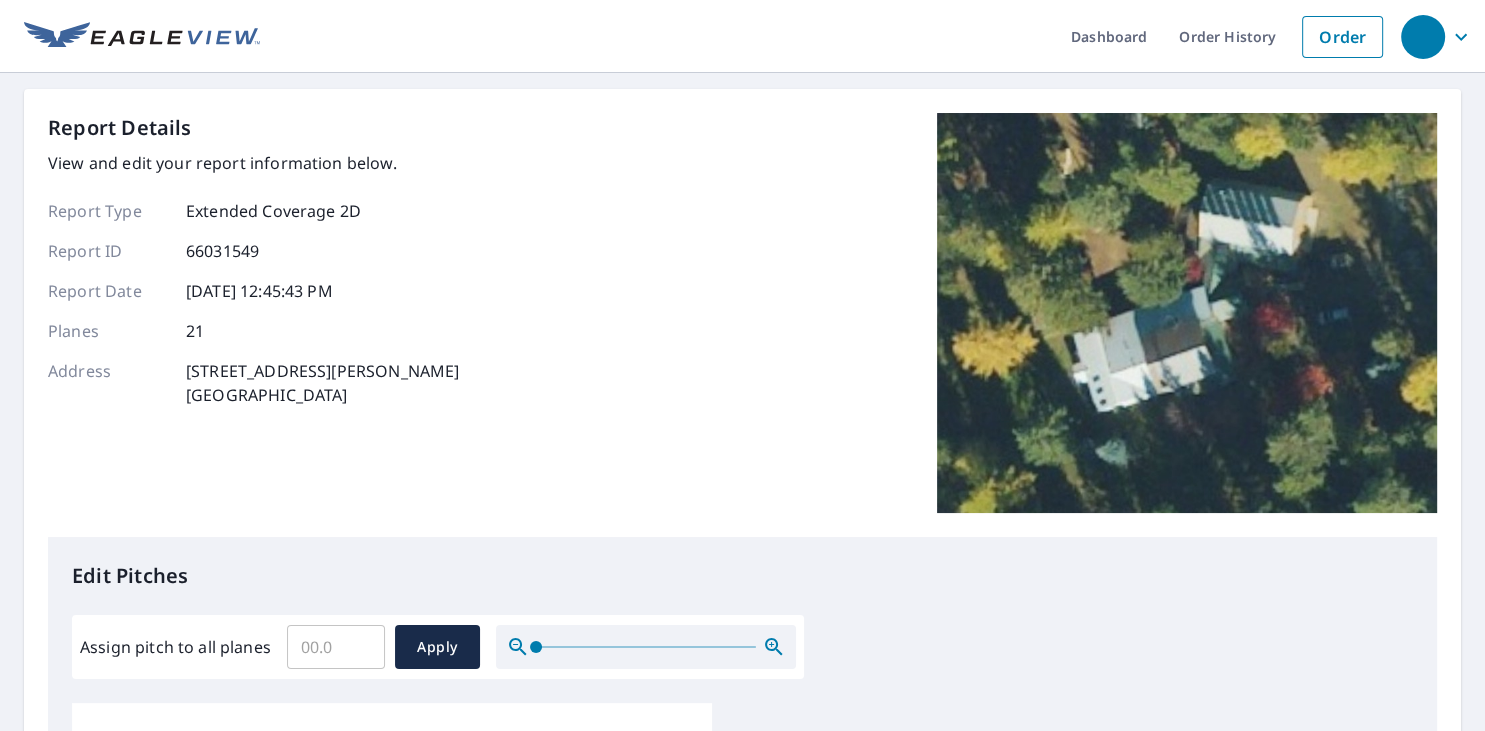 type 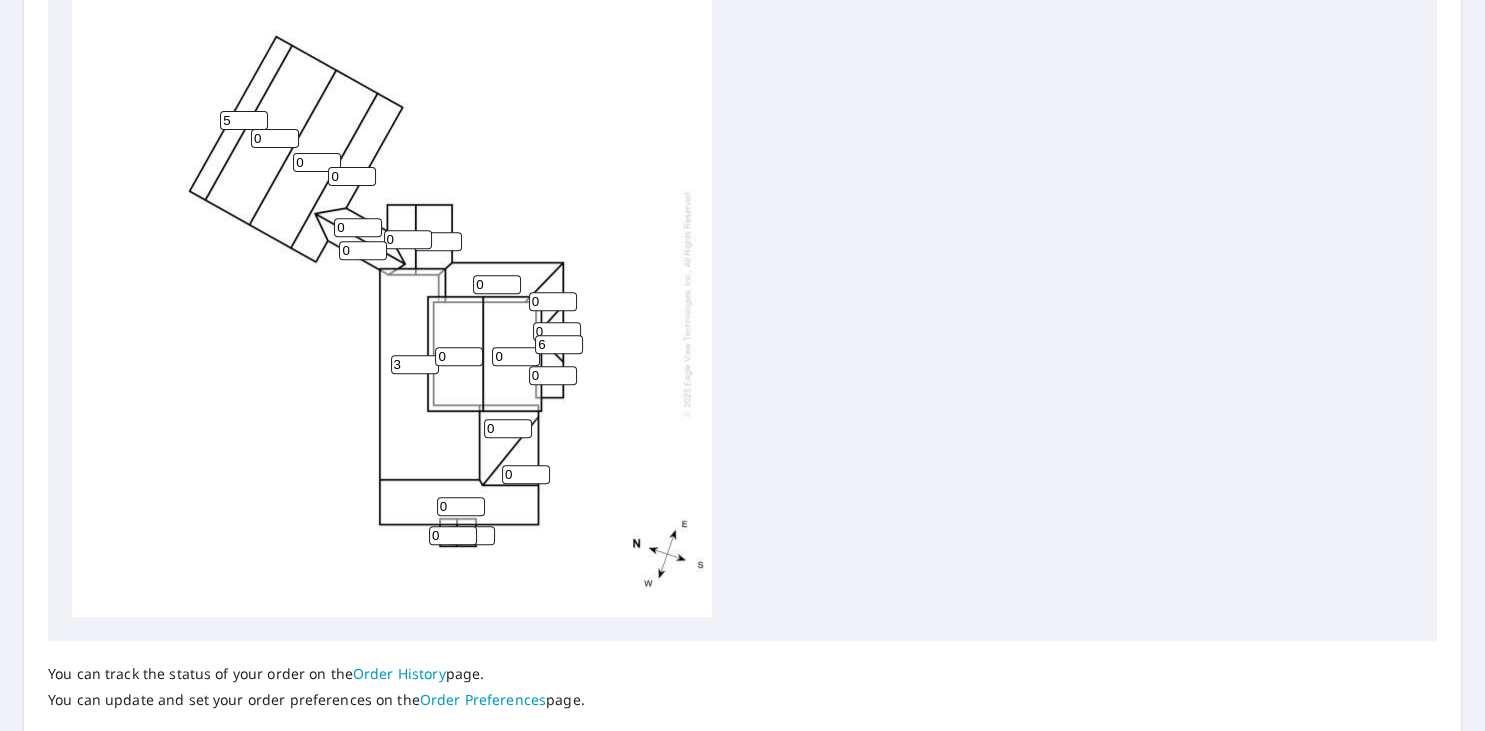 type on "3" 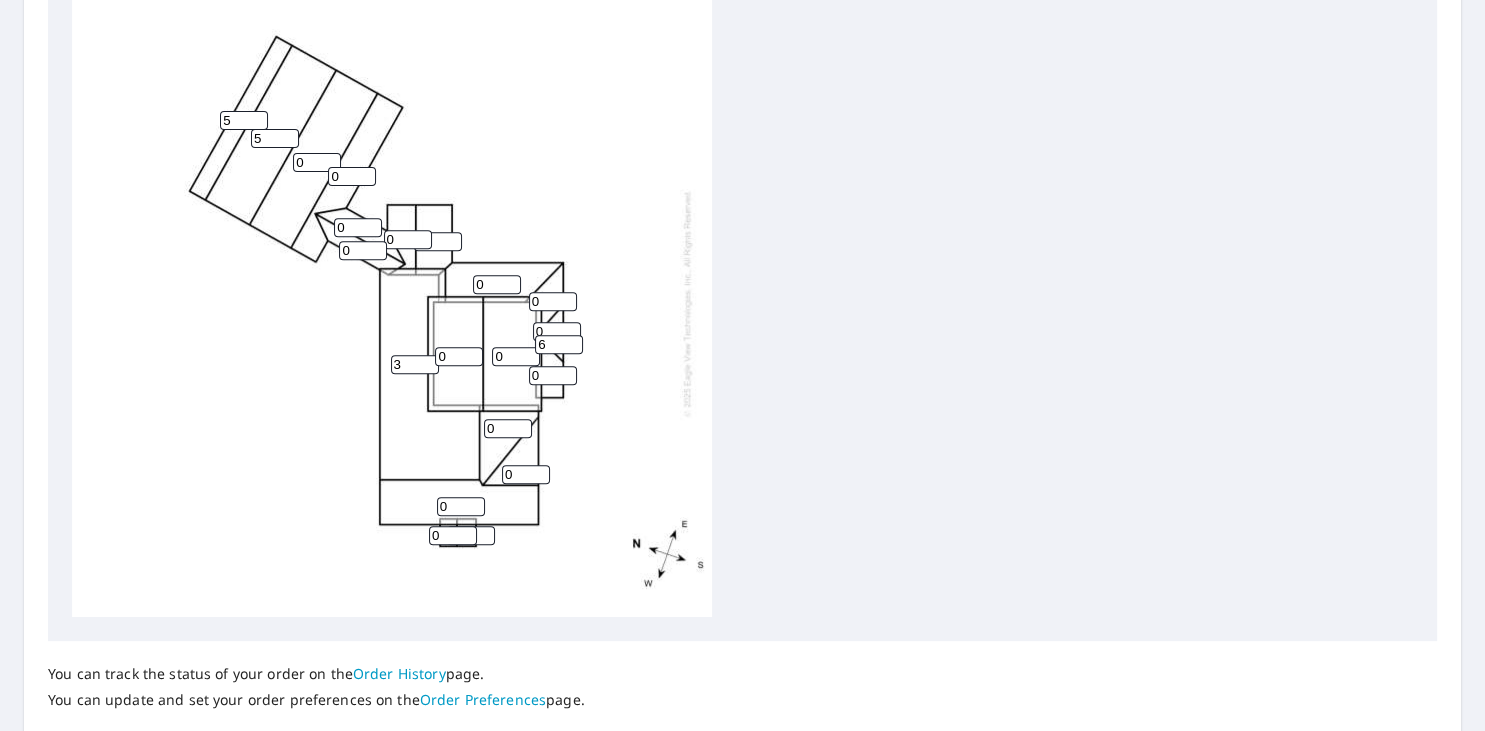 type on "5" 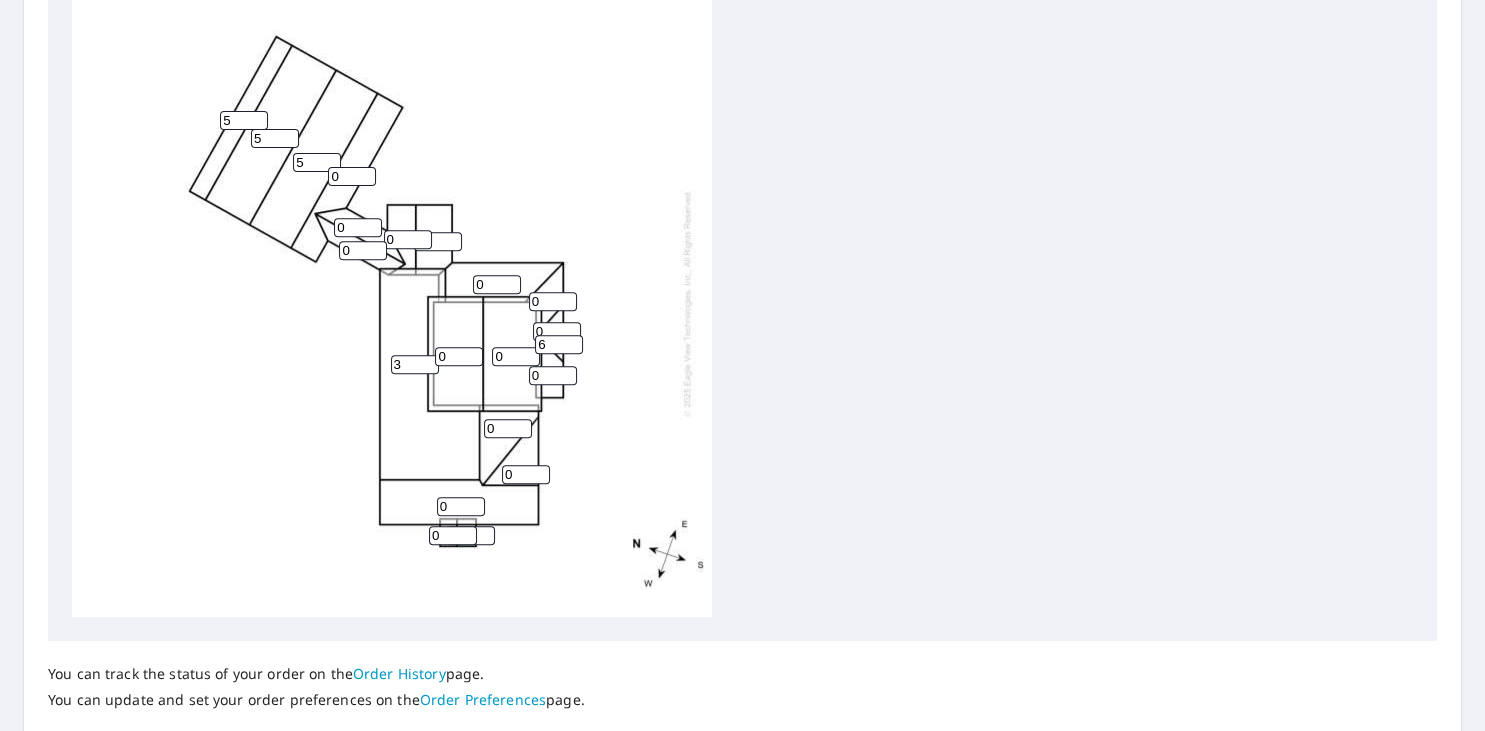 type on "5" 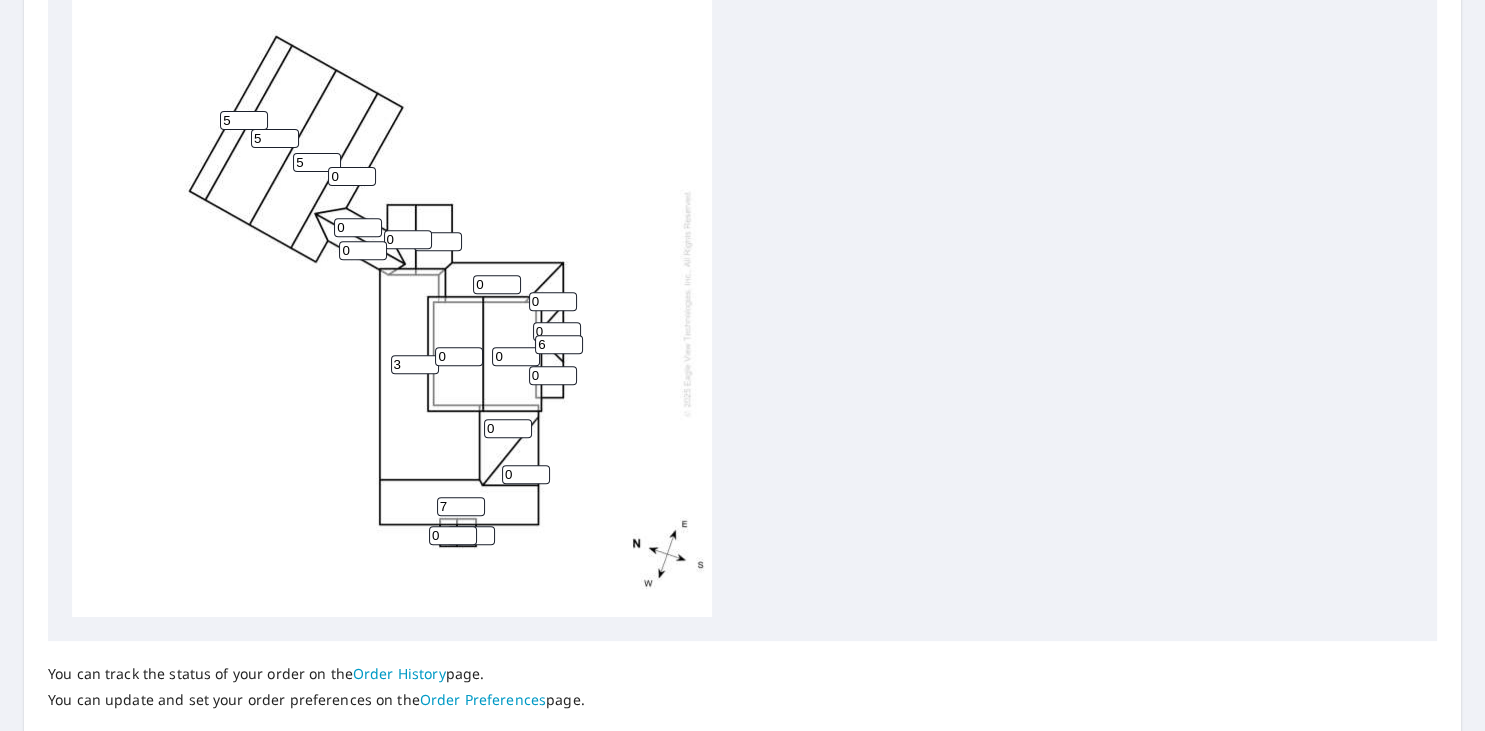 type on "7" 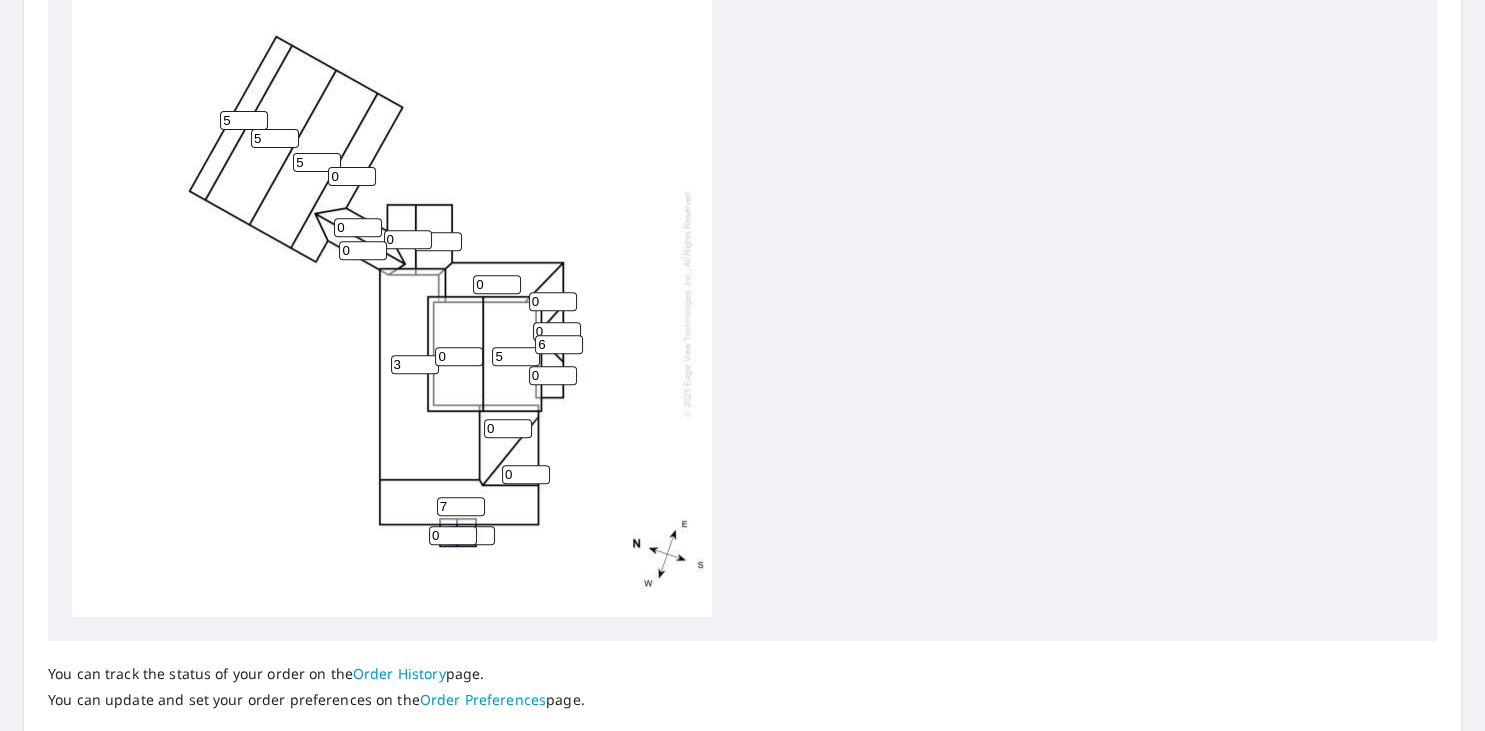 type on "5" 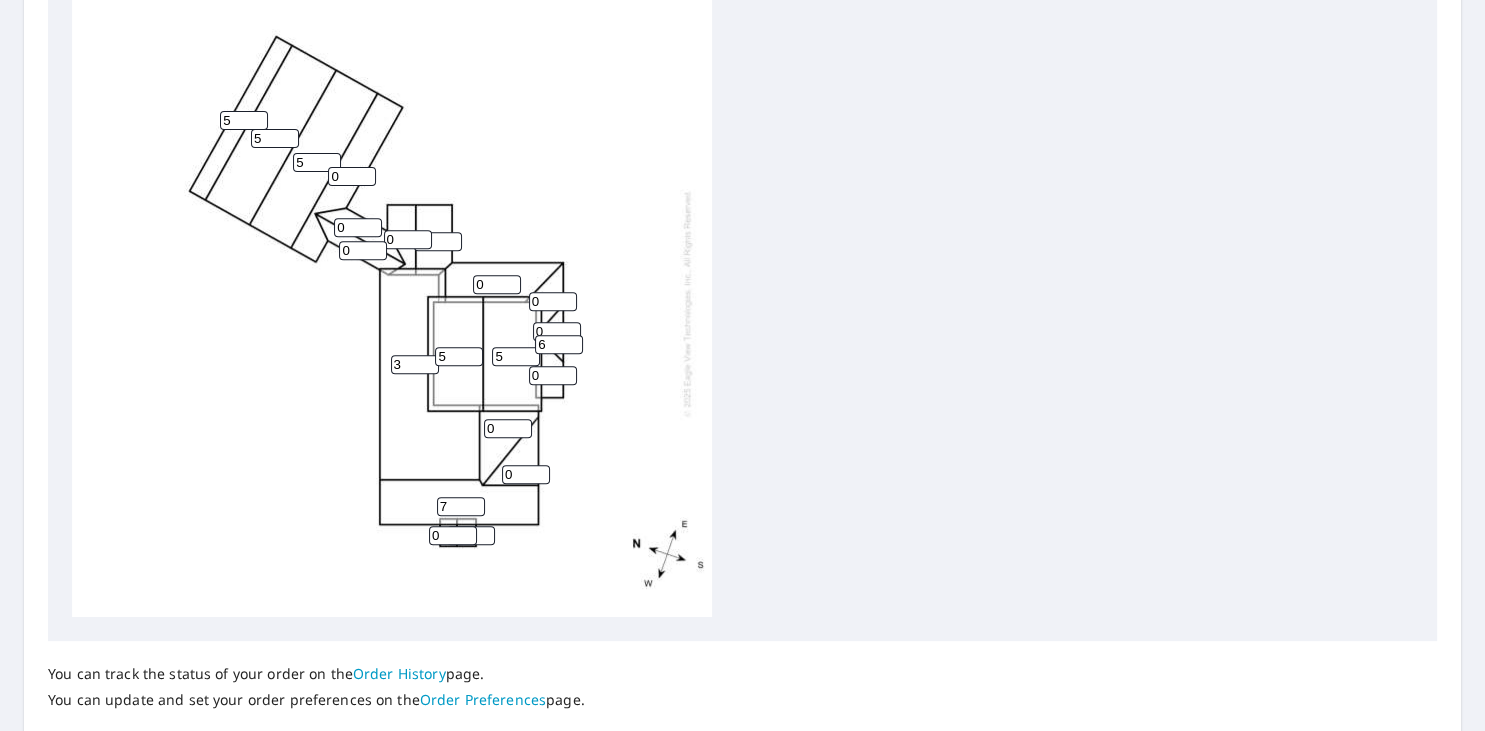 type on "5" 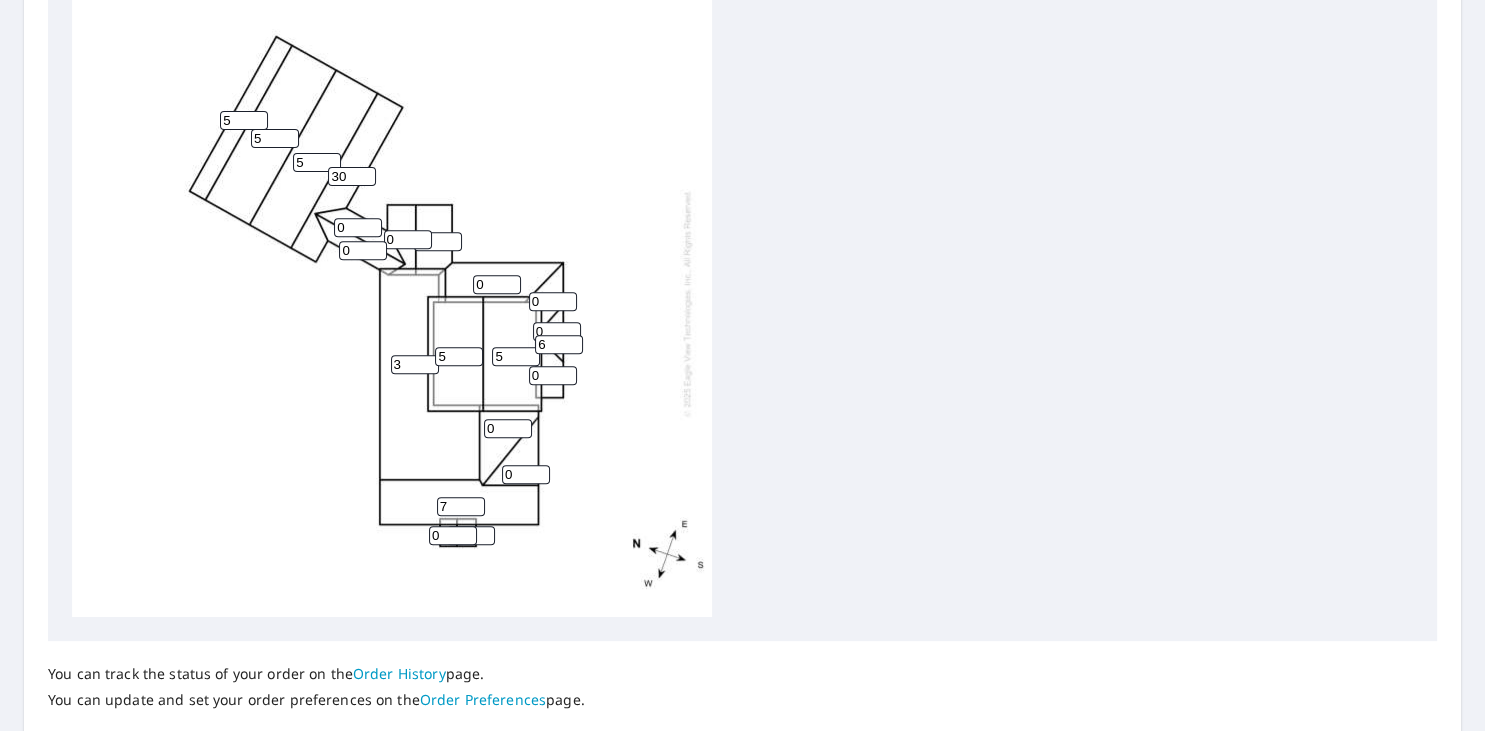 type on "30" 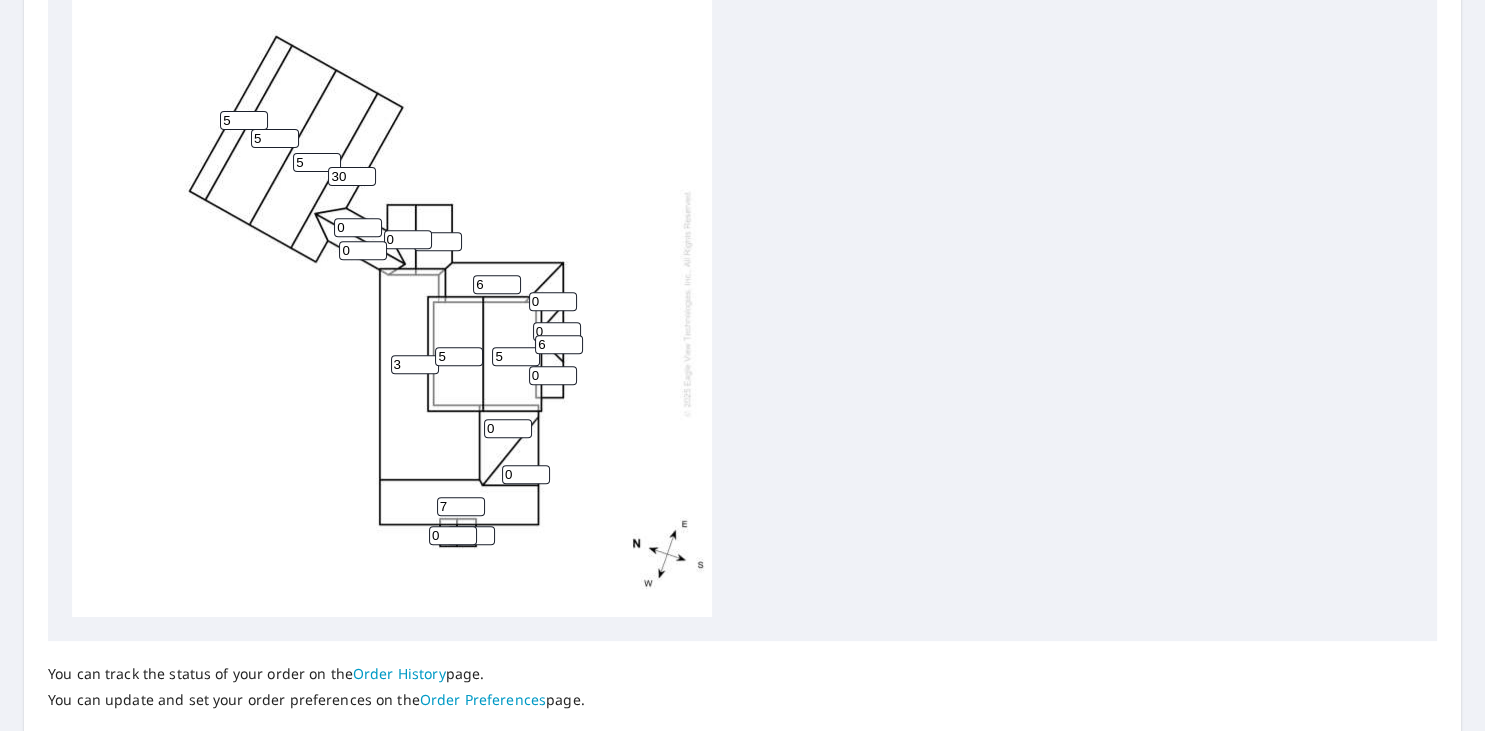 type on "6" 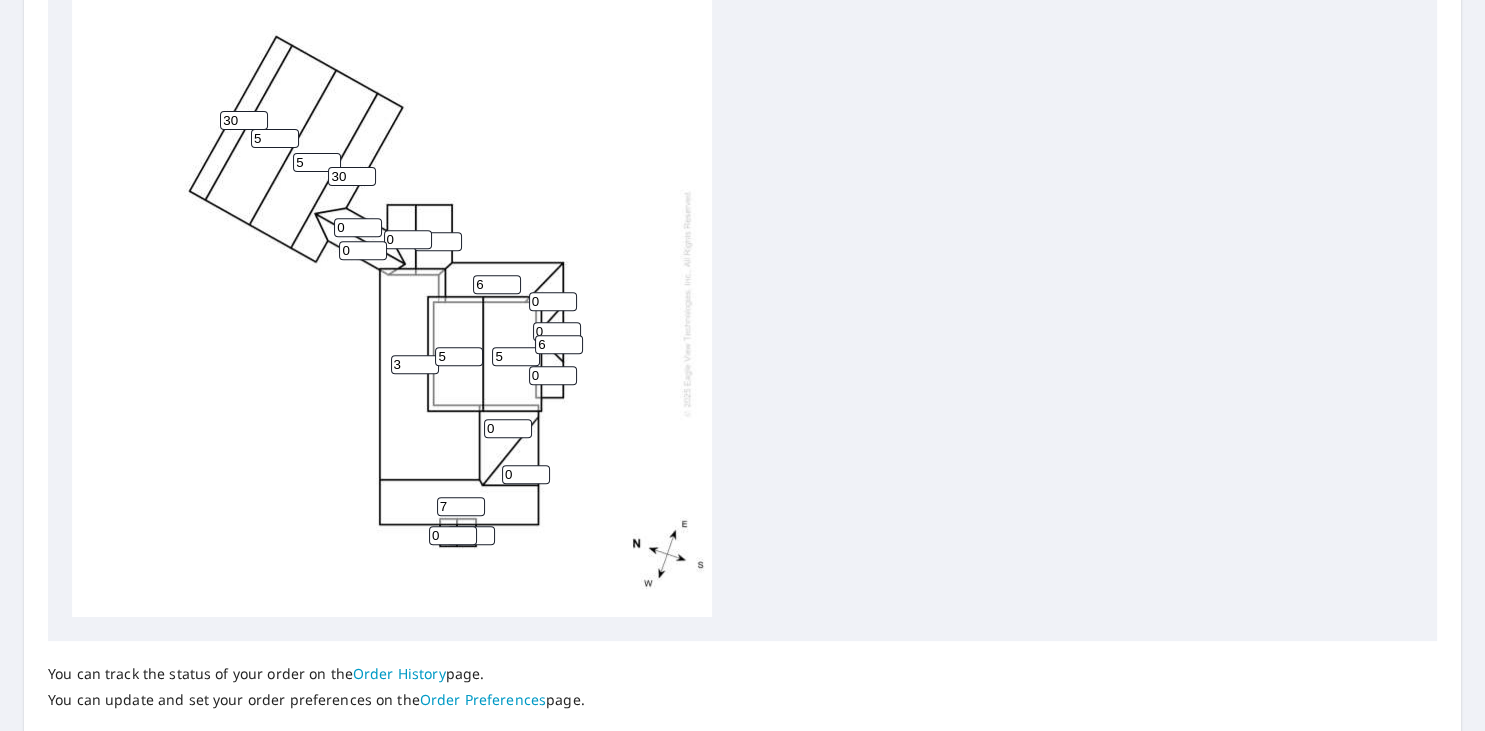 type on "30" 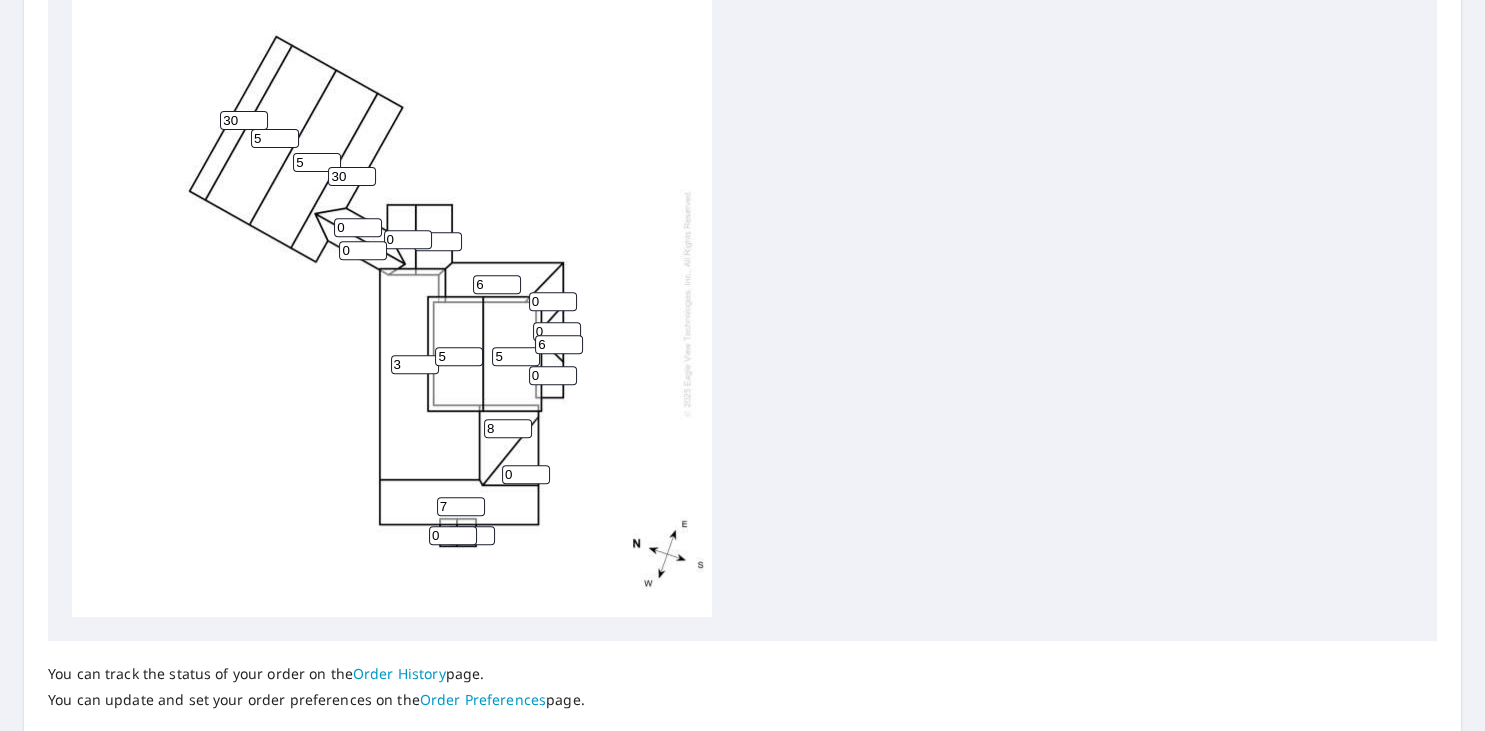 type on "8" 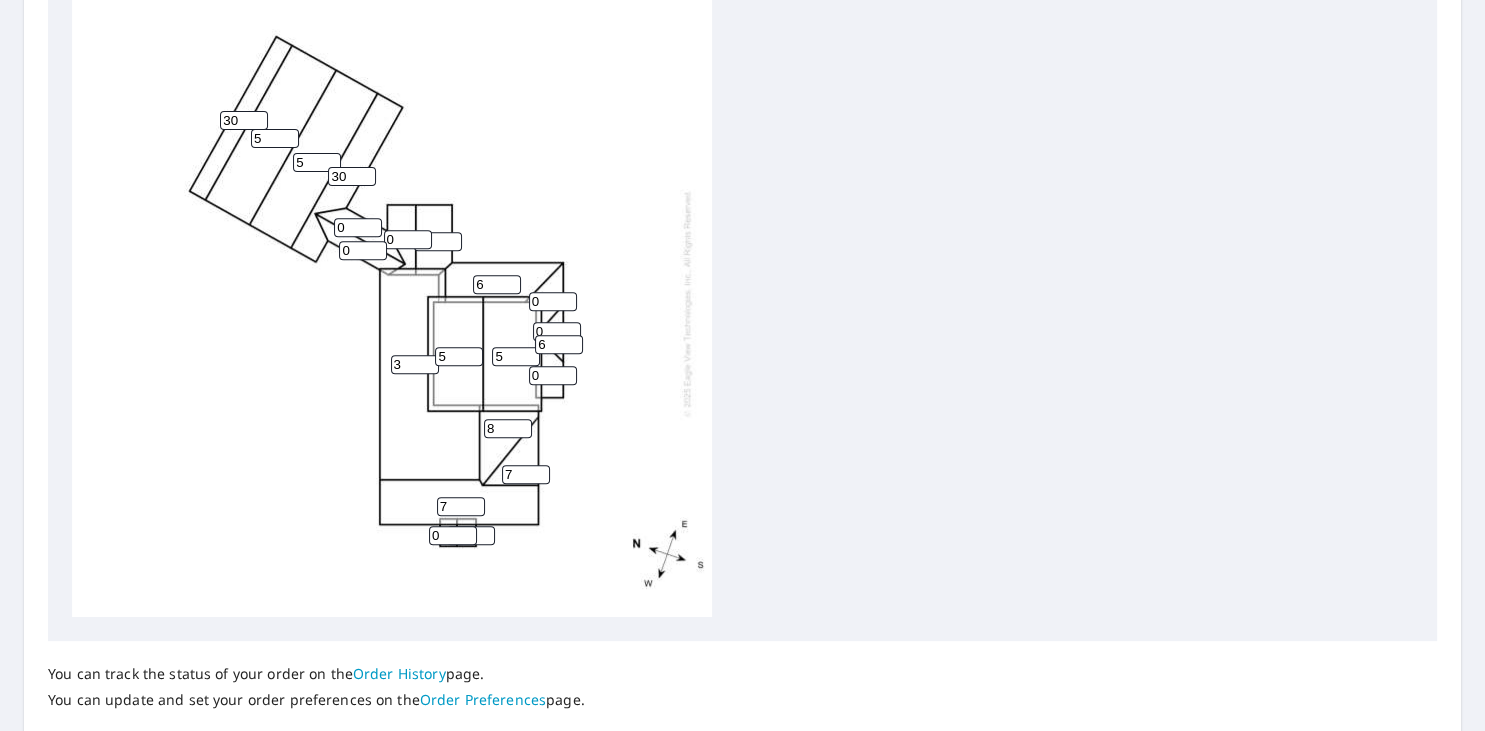 type on "7" 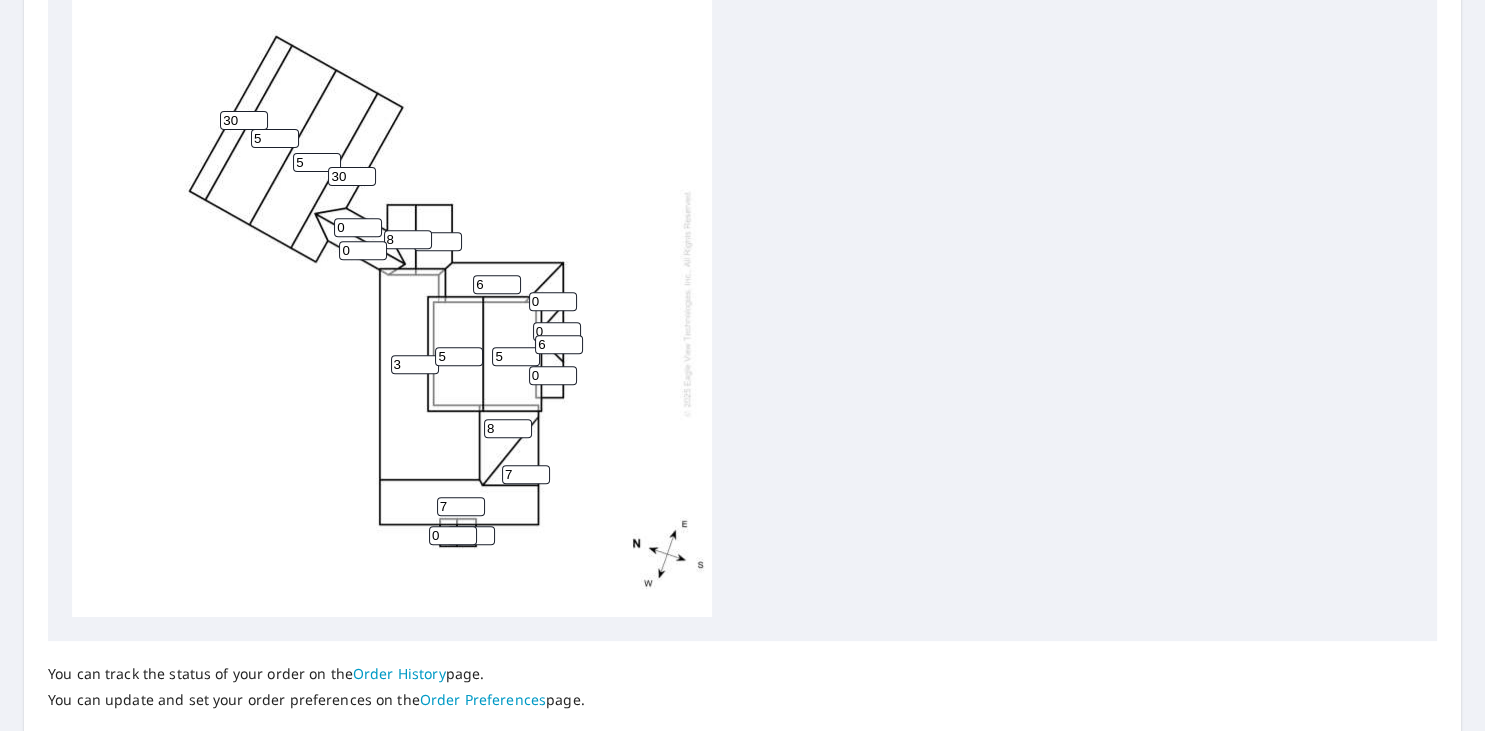 type on "8" 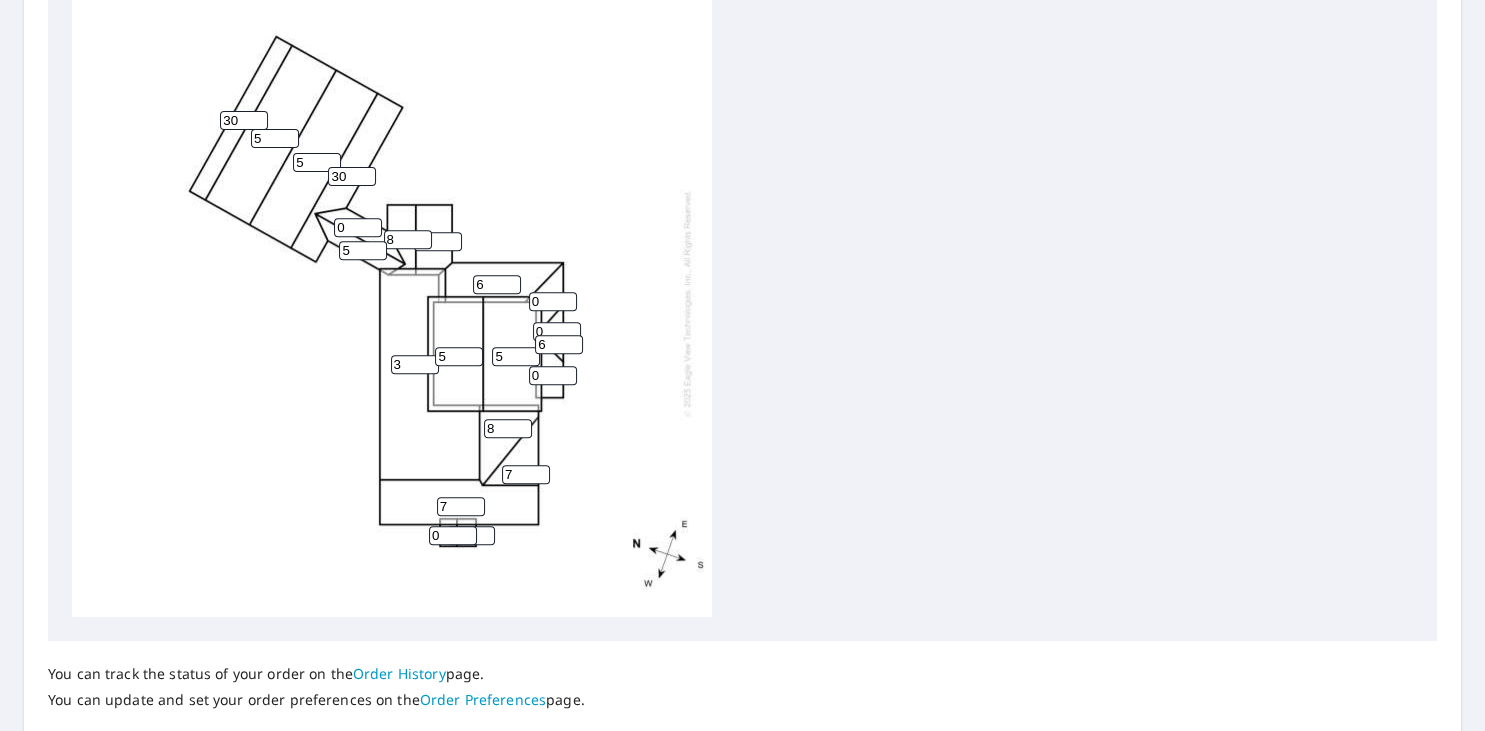 type on "5" 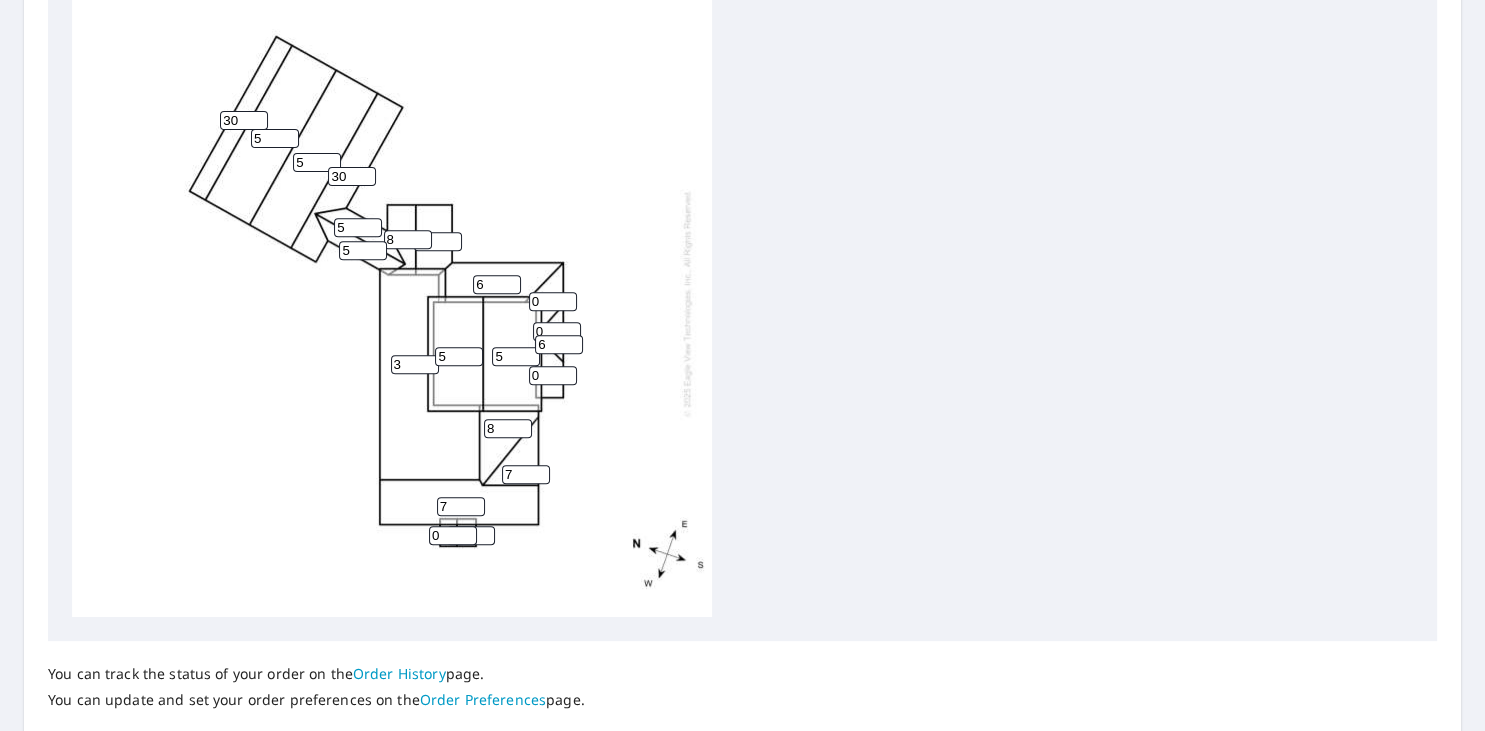 type on "5" 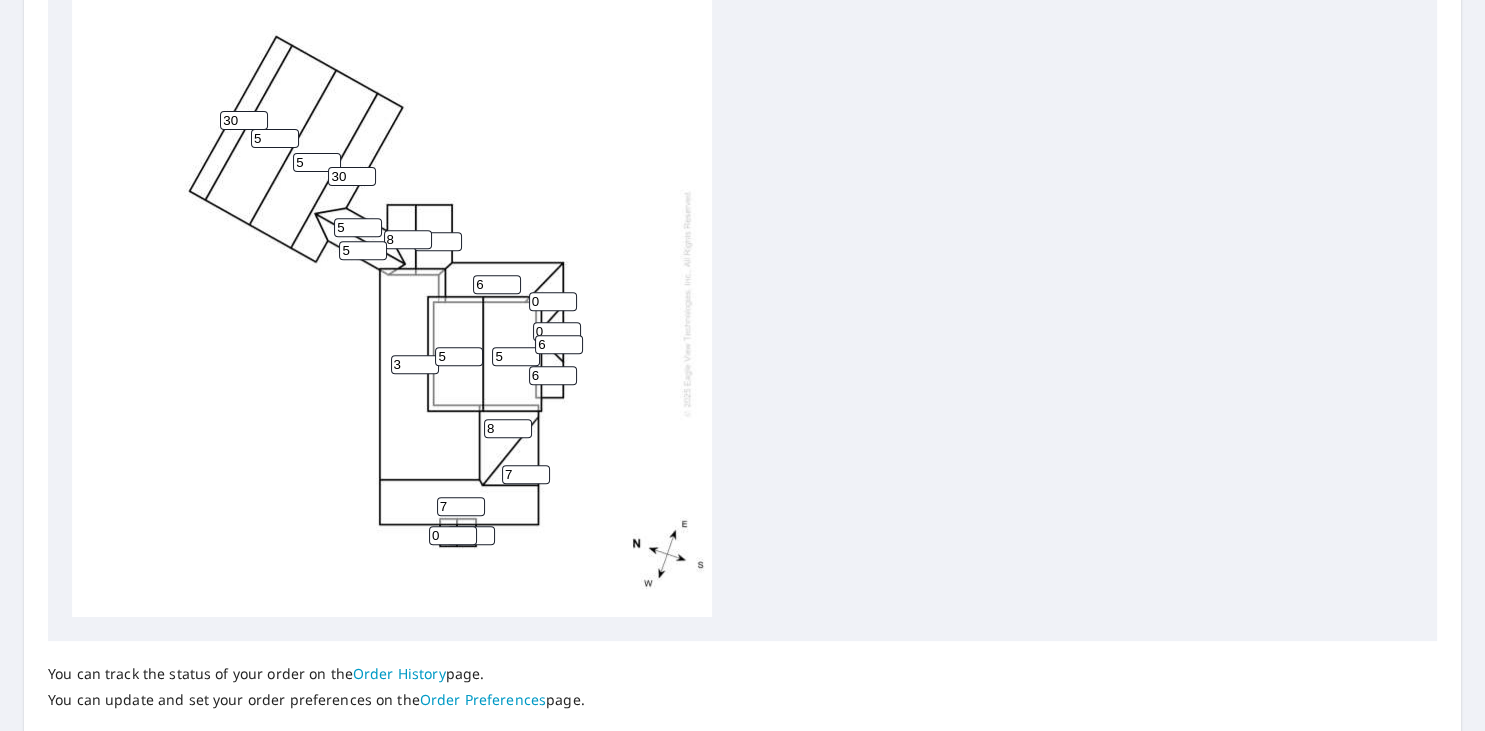 type on "6" 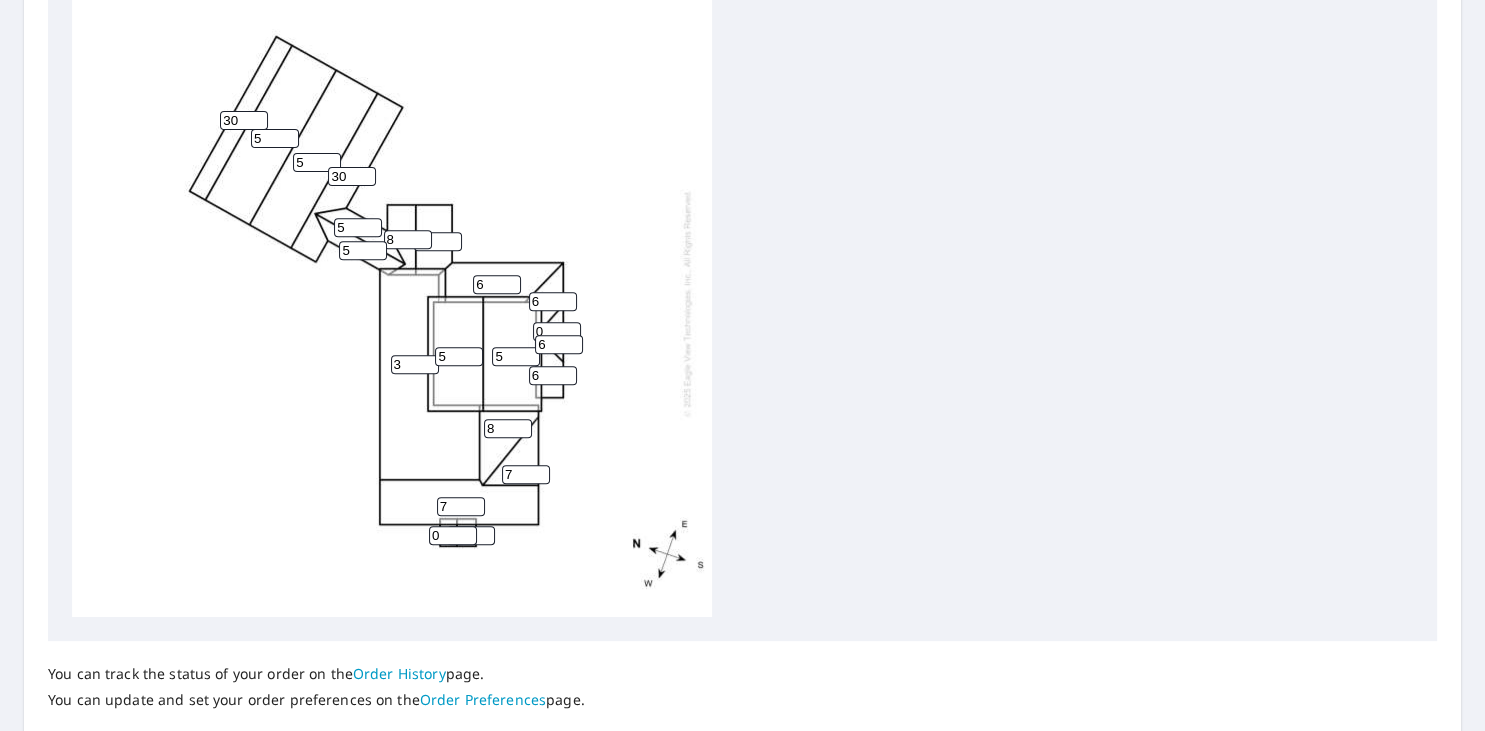 type on "6" 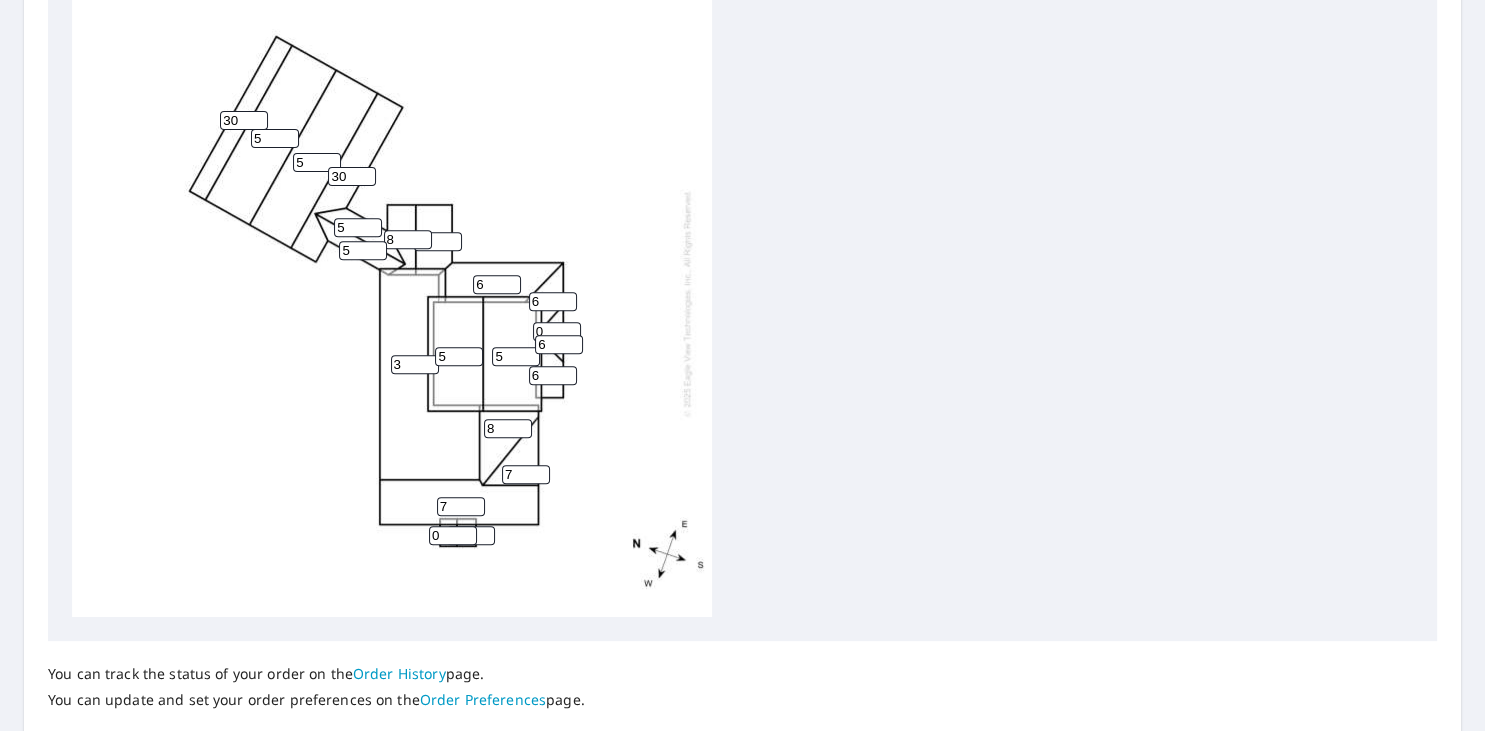 type on "3" 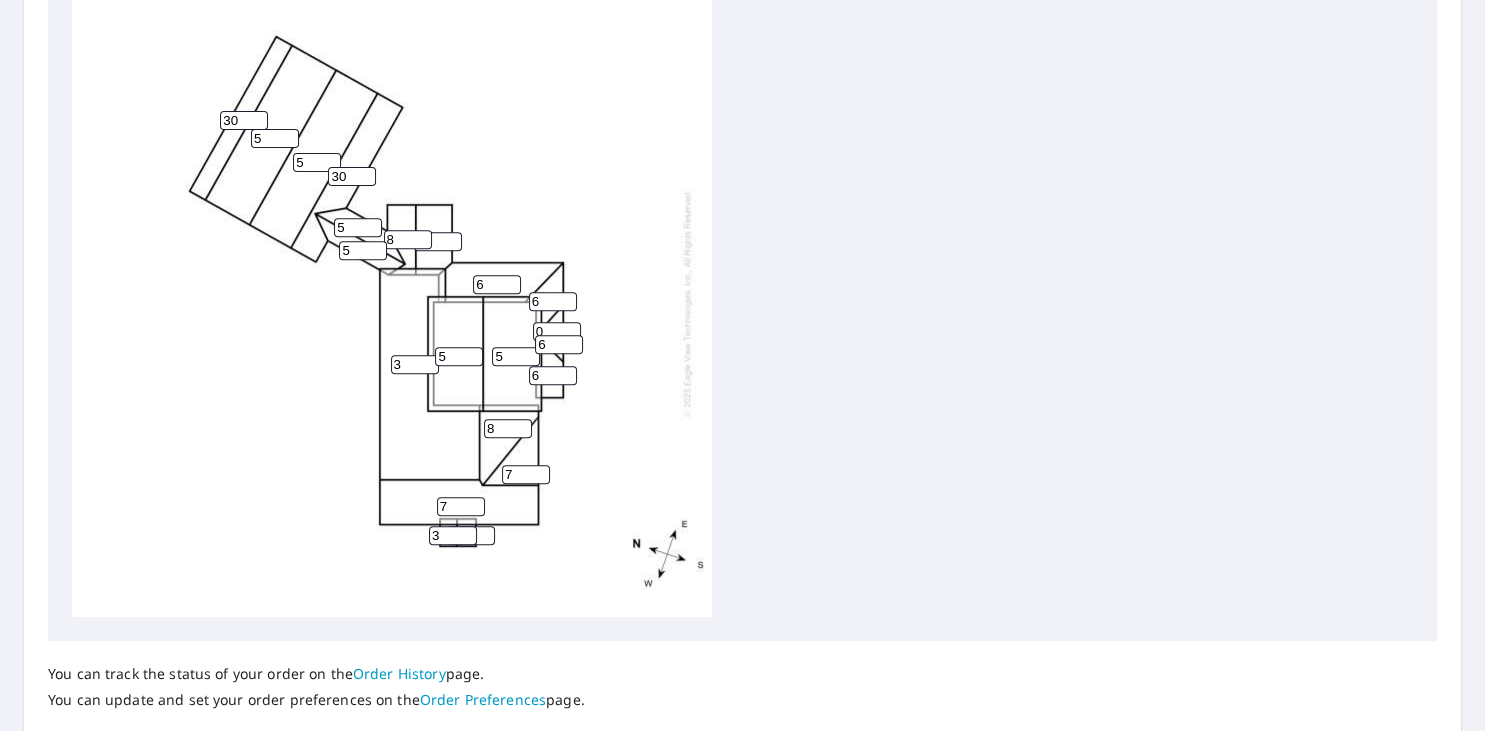 type on "3" 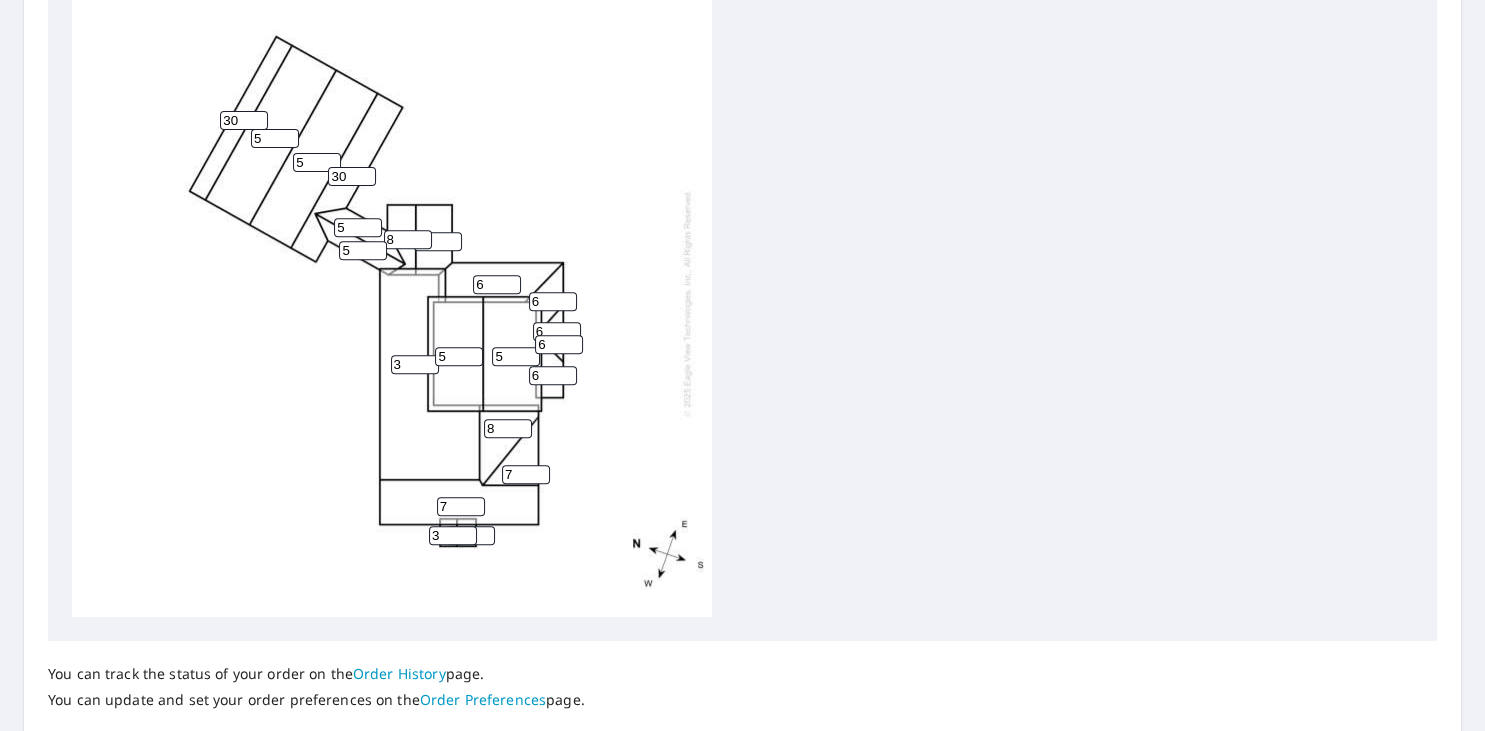 type on "6" 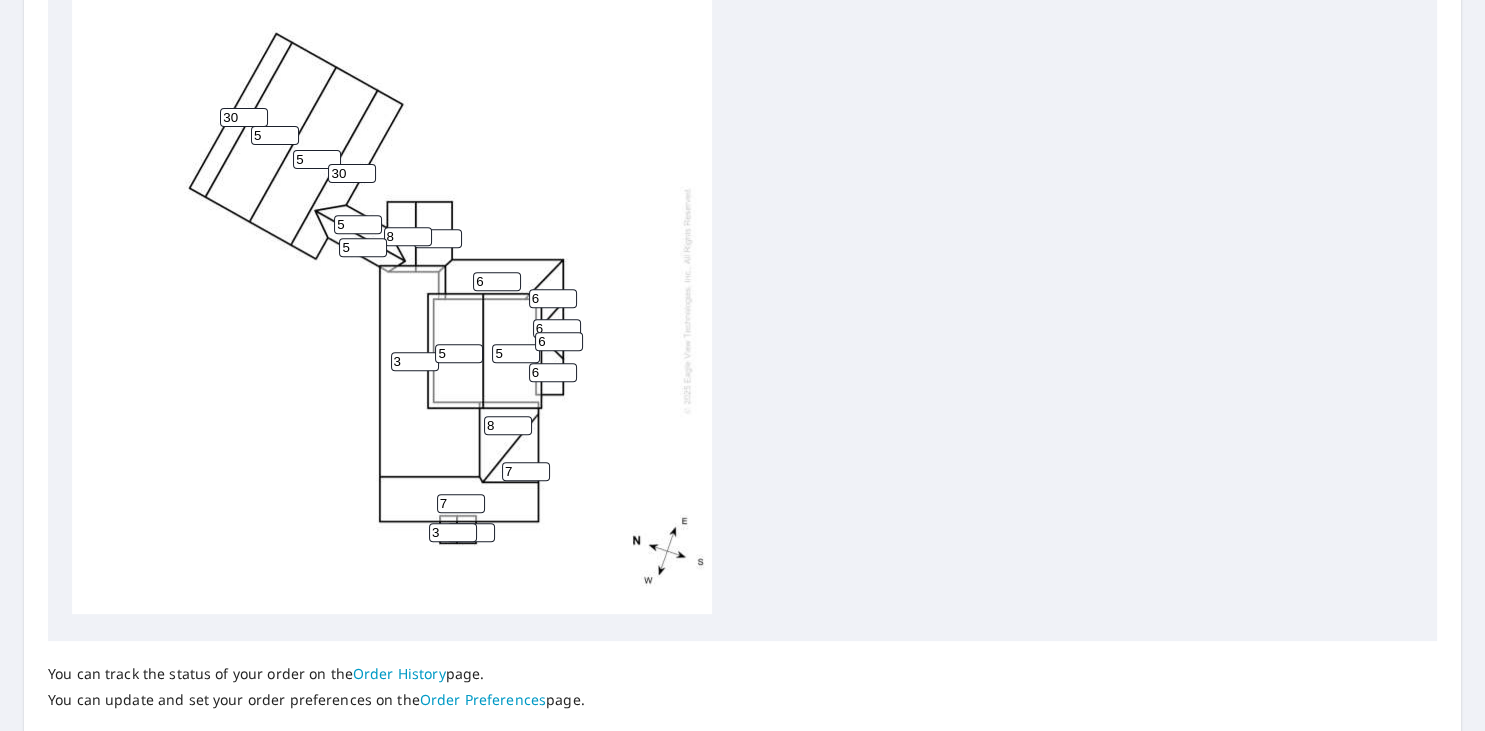 scroll, scrollTop: 4, scrollLeft: 0, axis: vertical 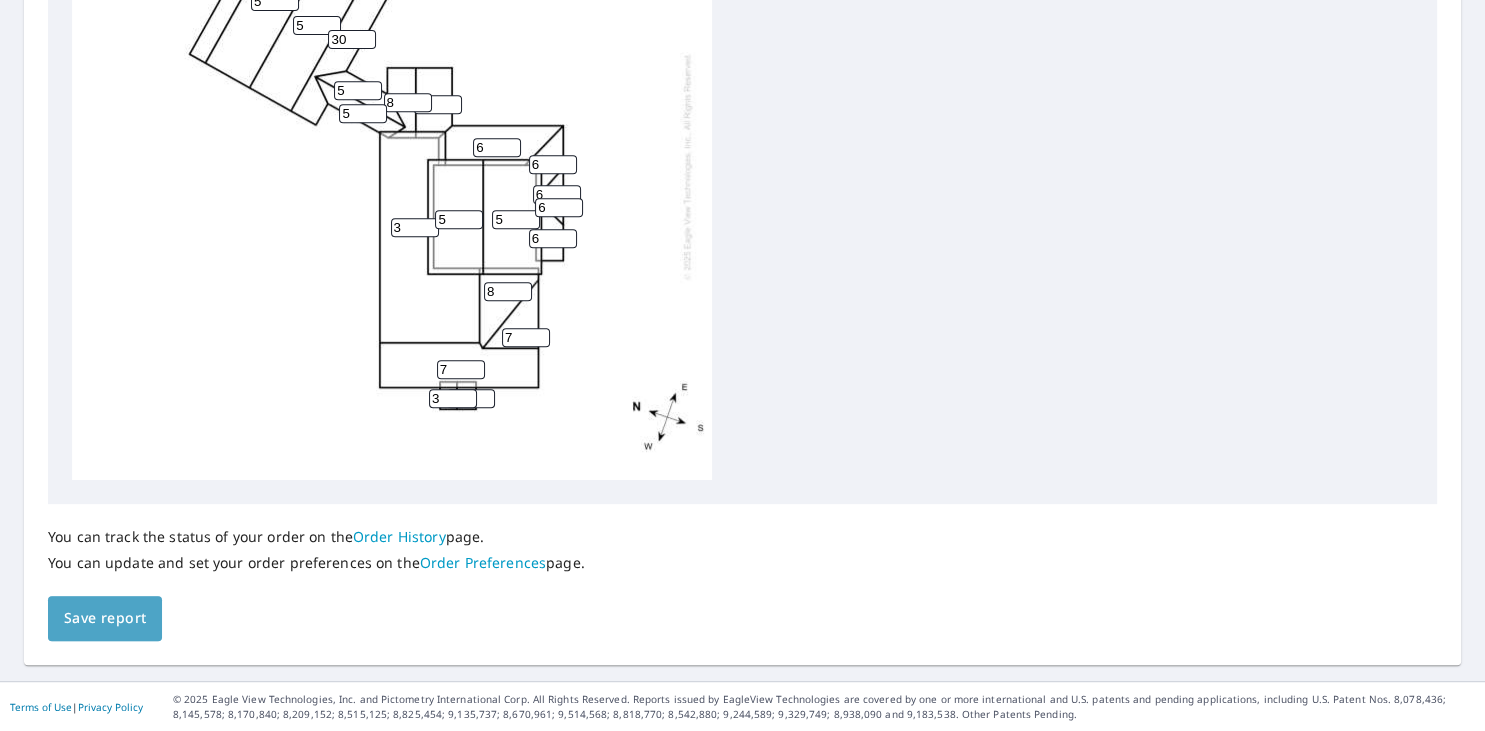 click on "Save report" at bounding box center (105, 618) 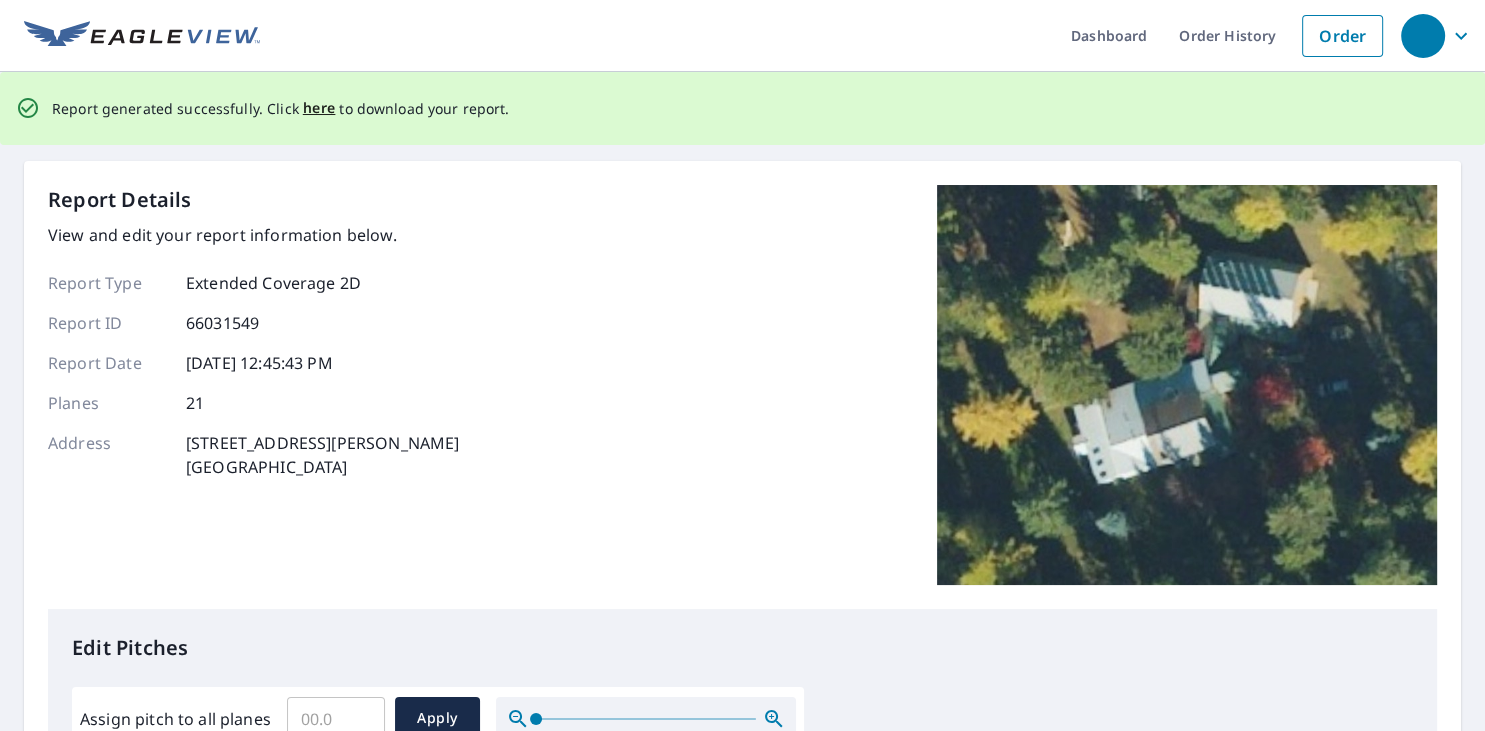 scroll, scrollTop: 0, scrollLeft: 0, axis: both 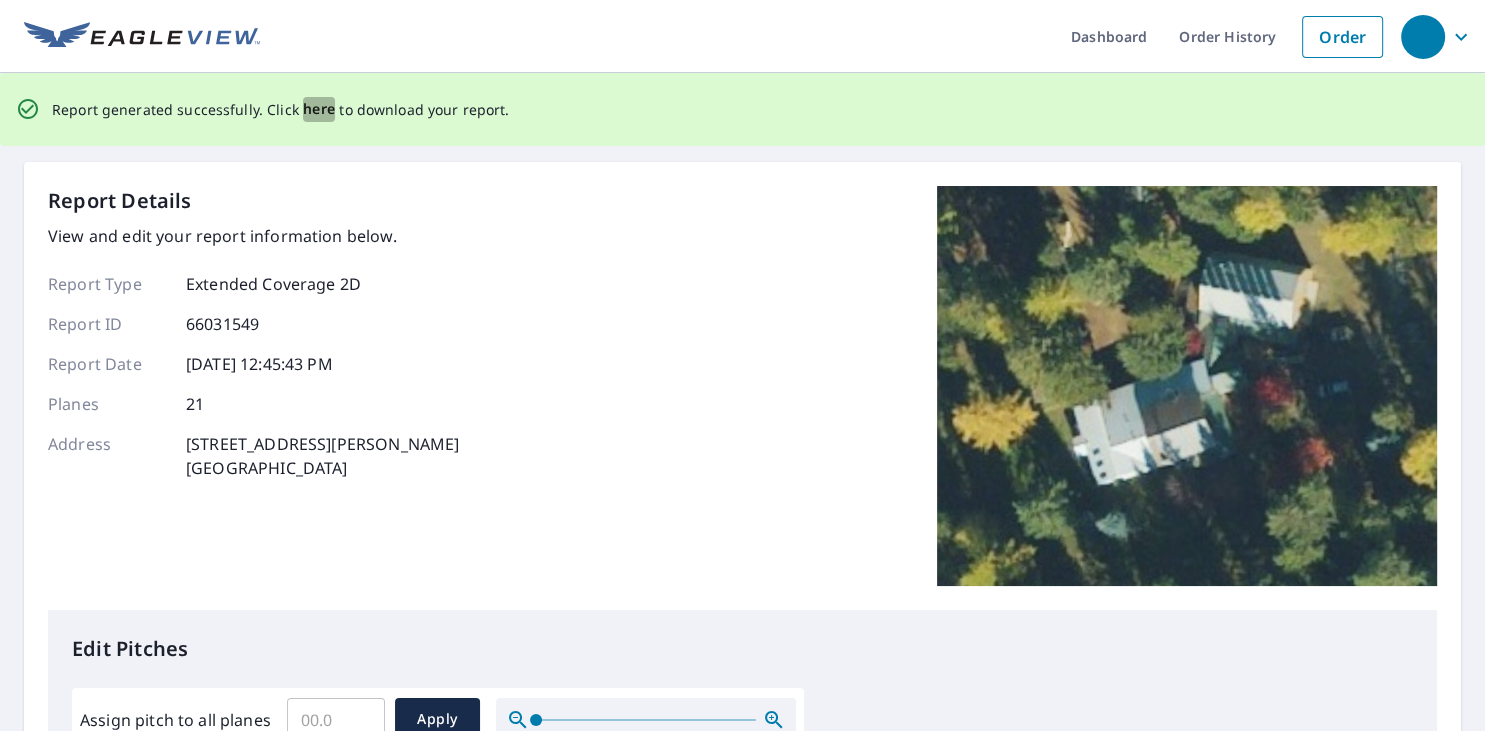 click on "here" at bounding box center [319, 109] 